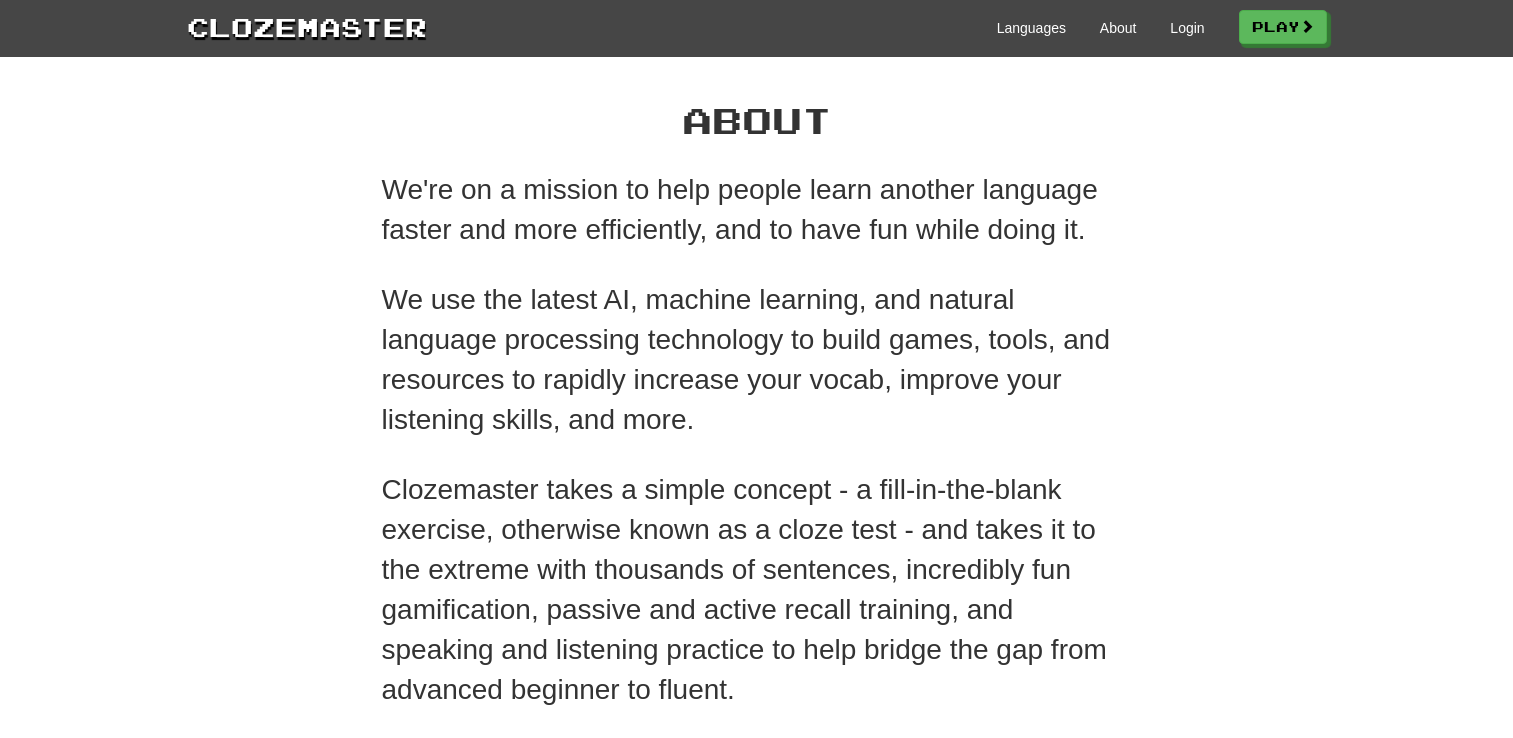scroll, scrollTop: 0, scrollLeft: 0, axis: both 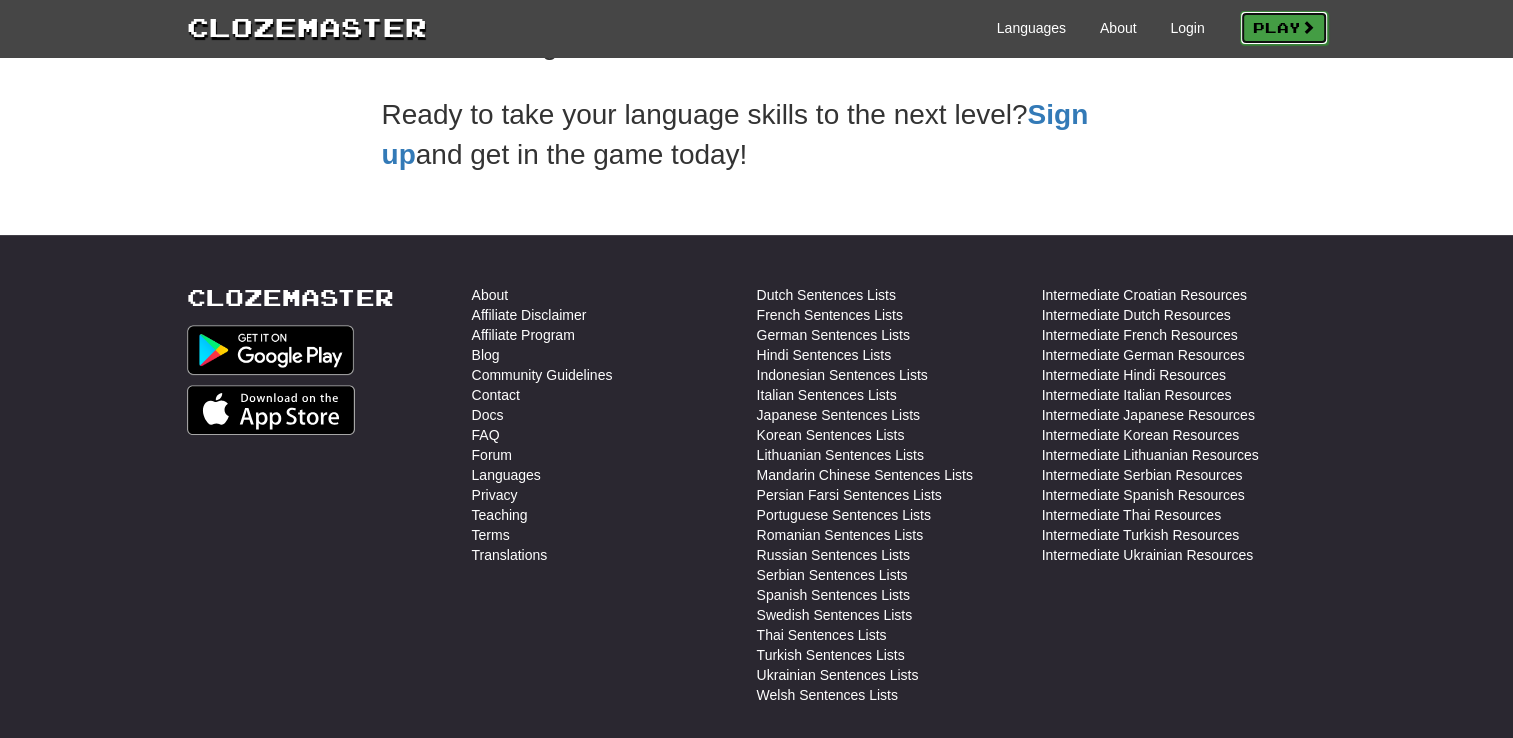 click on "Play" at bounding box center [1284, 28] 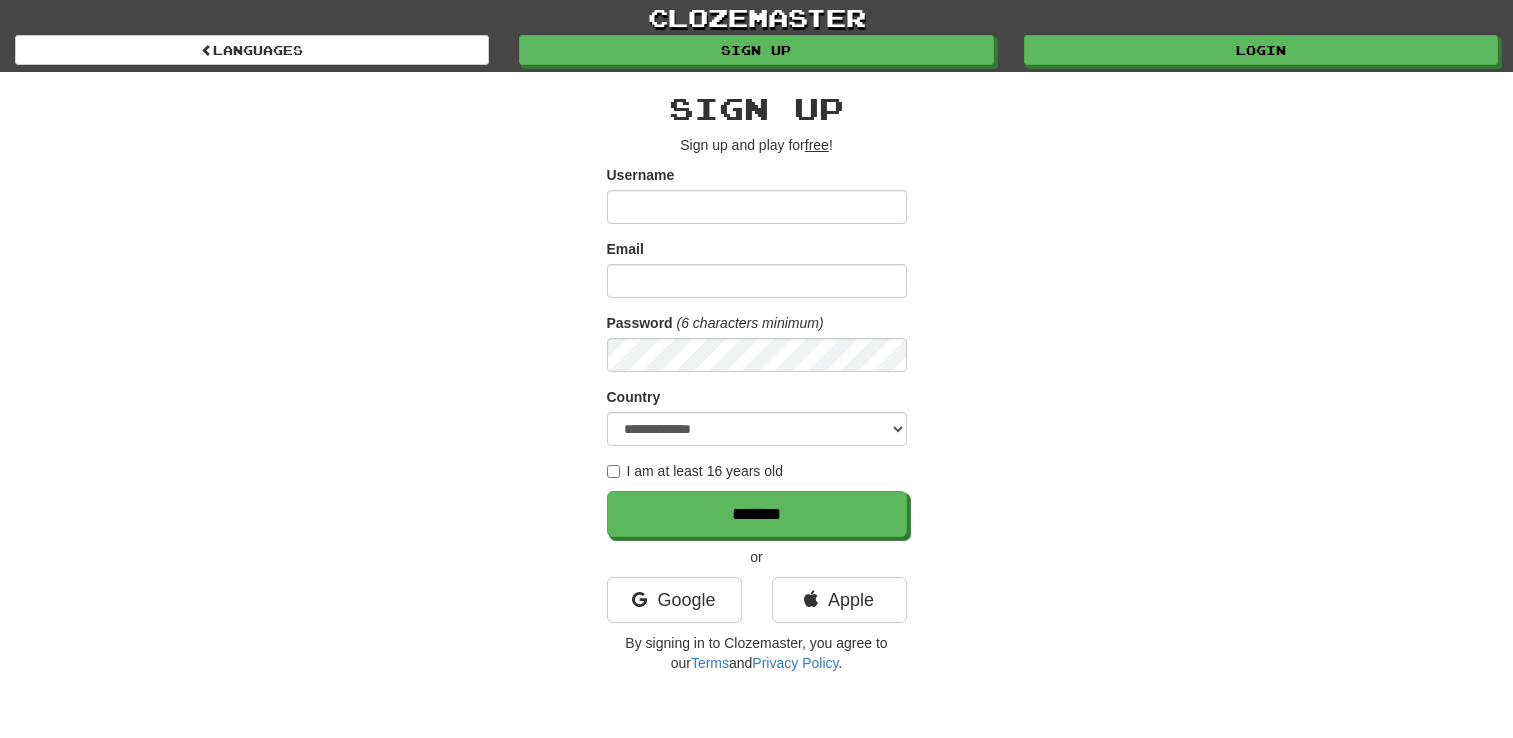 scroll, scrollTop: 0, scrollLeft: 0, axis: both 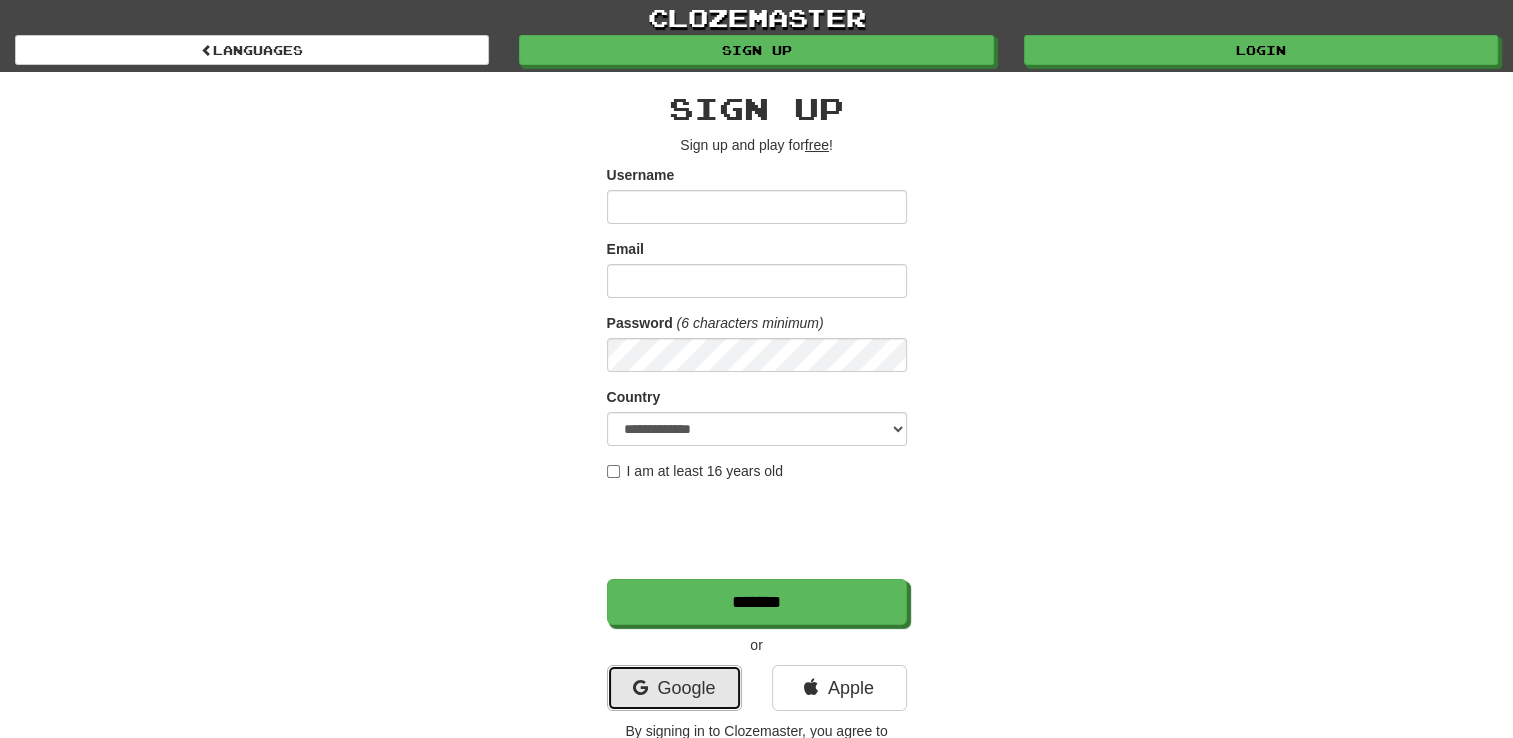 click on "Google" at bounding box center (674, 688) 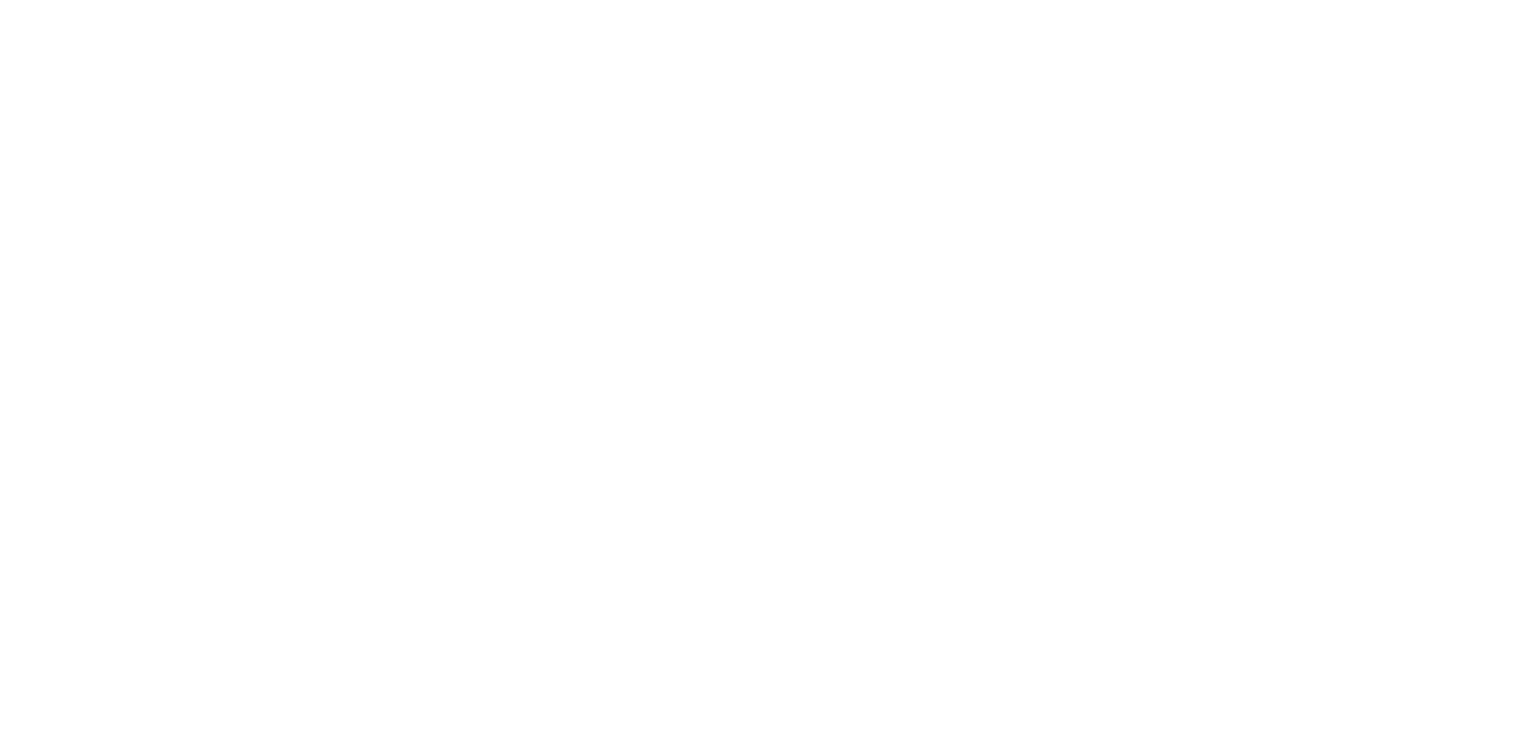 scroll, scrollTop: 0, scrollLeft: 0, axis: both 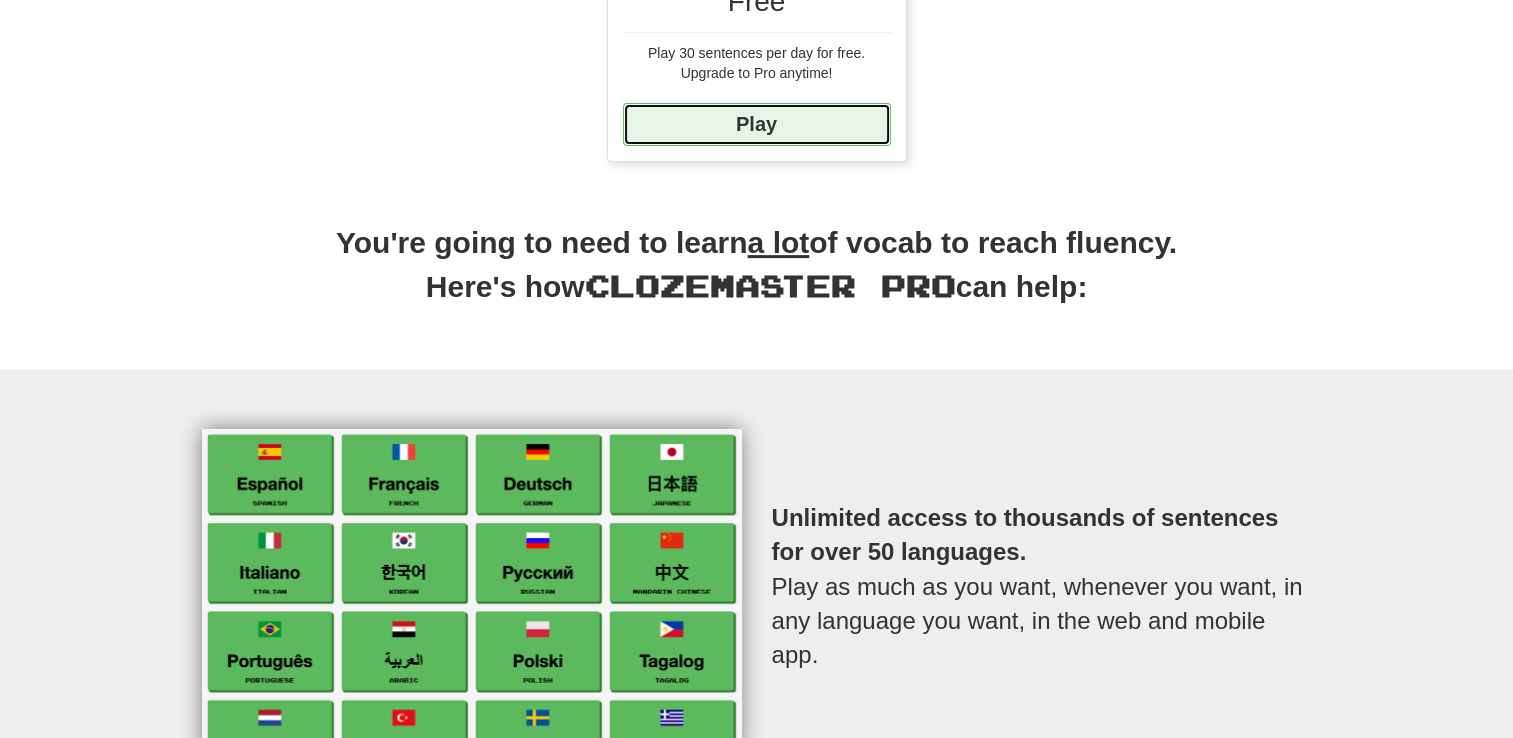 click on "Play" at bounding box center (757, 124) 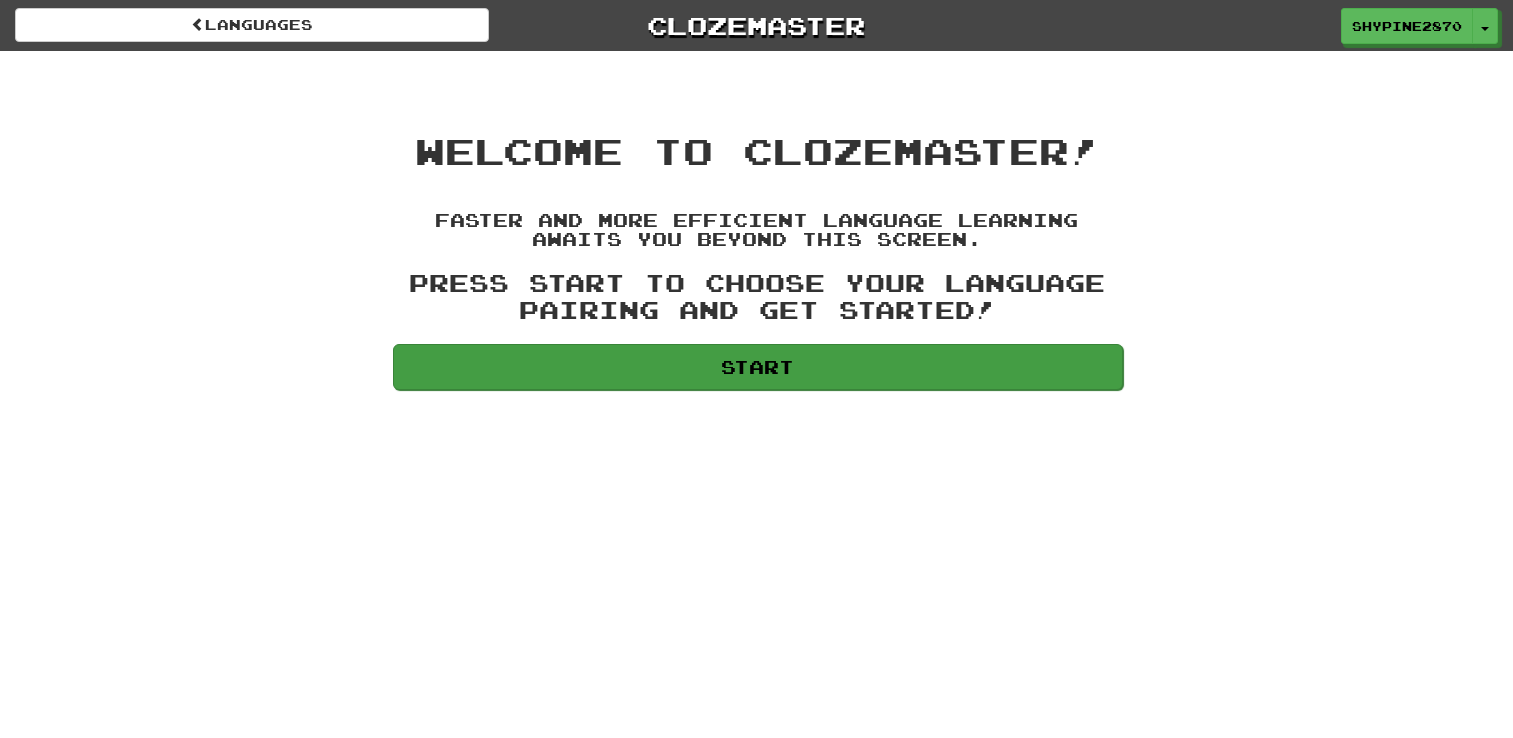 scroll, scrollTop: 0, scrollLeft: 0, axis: both 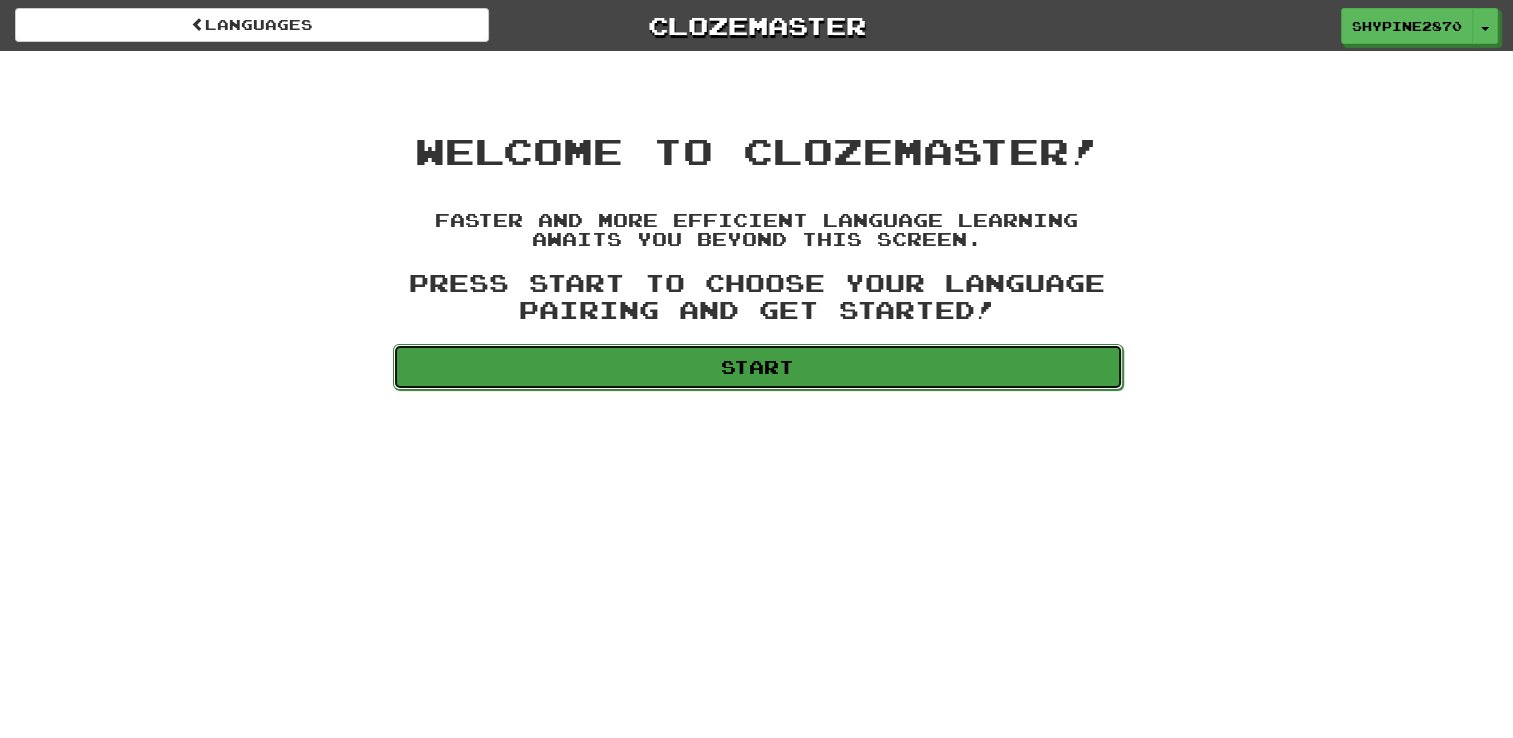 click on "Start" at bounding box center (758, 367) 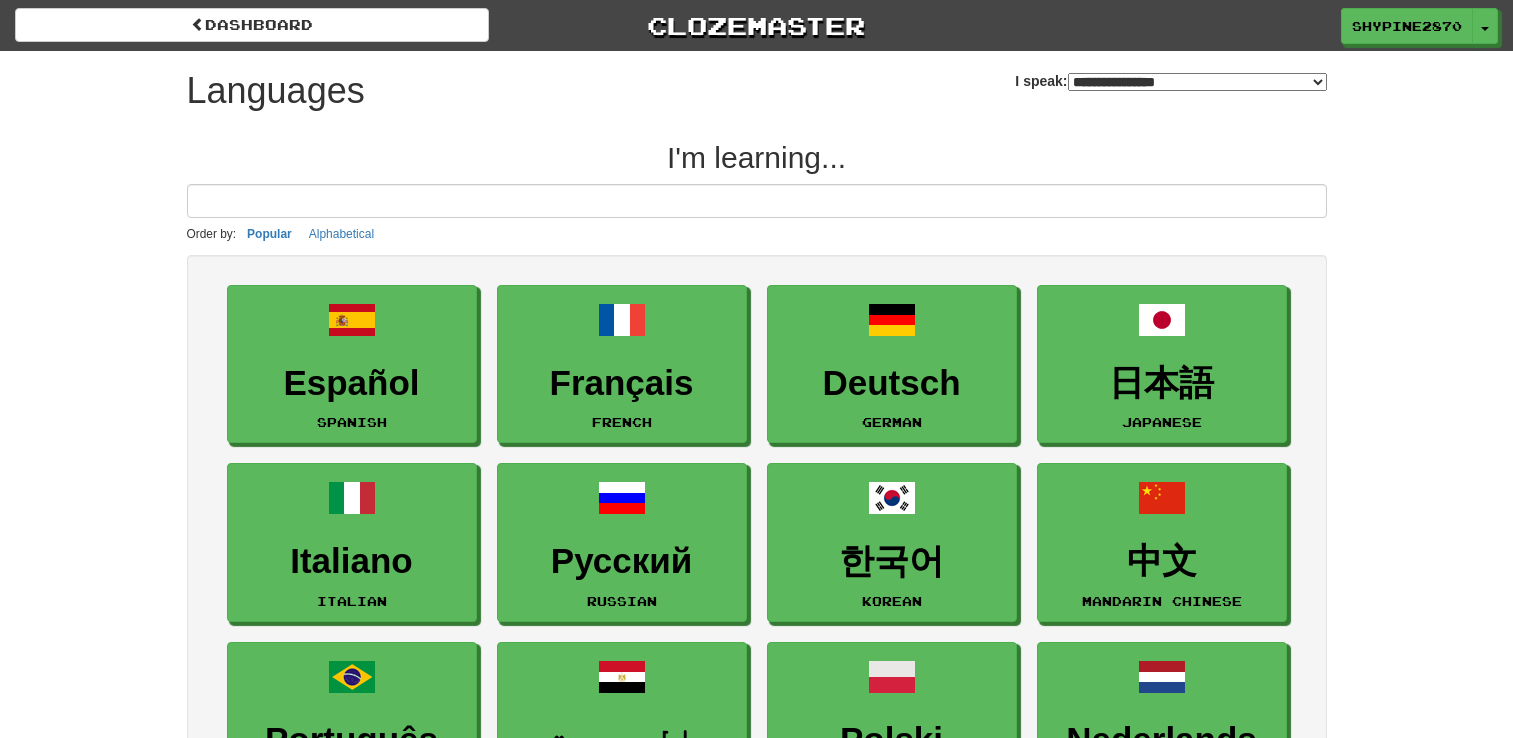select on "*******" 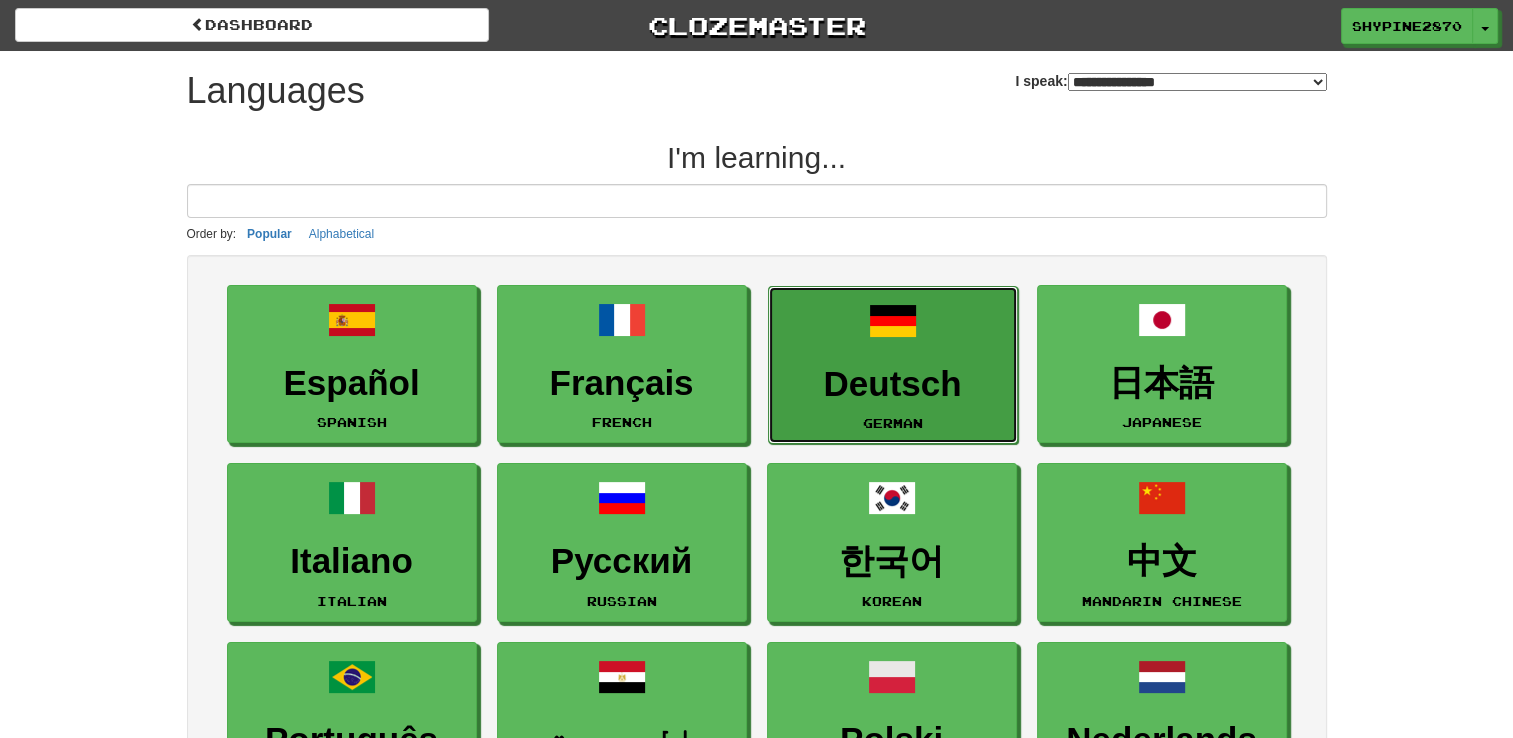 click on "Deutsch" at bounding box center (893, 384) 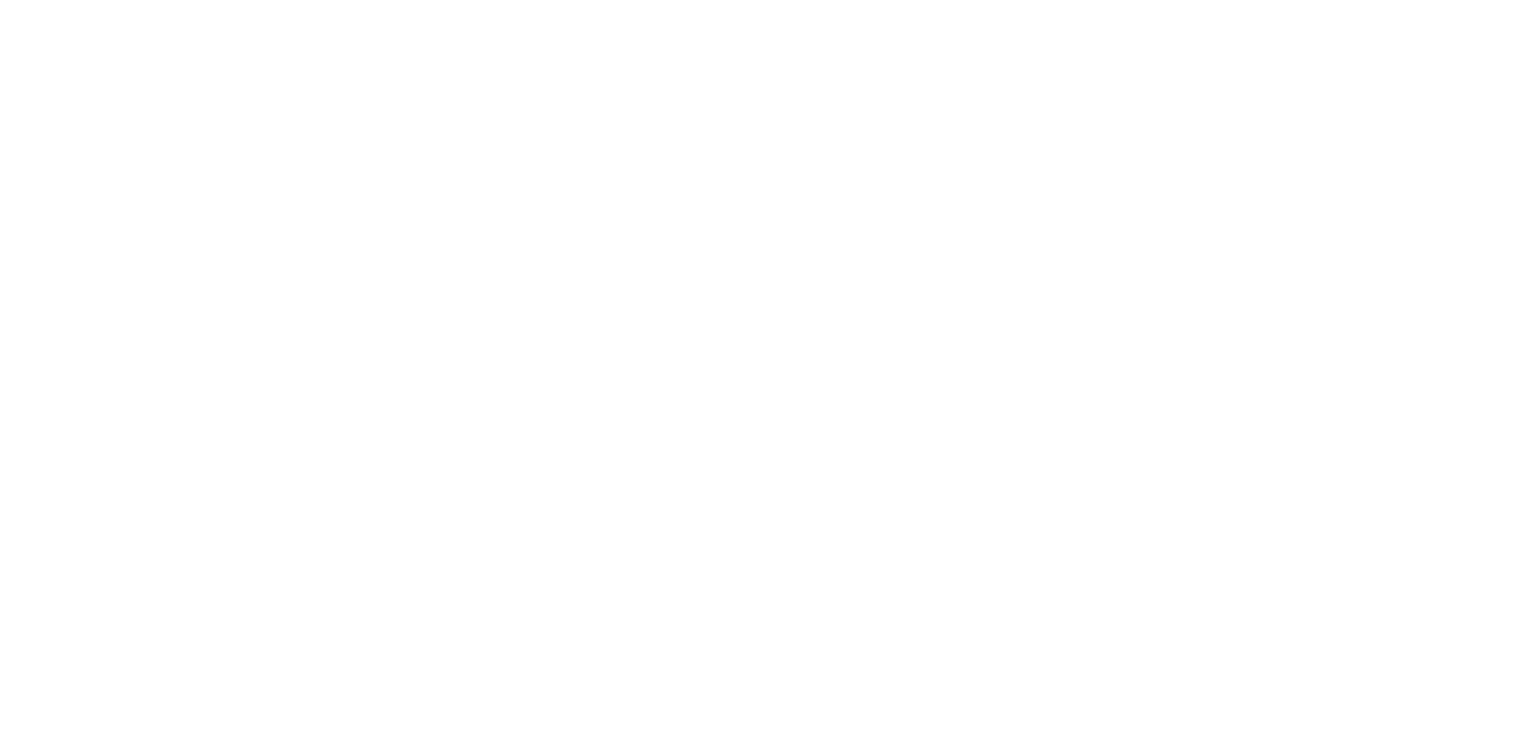 scroll, scrollTop: 0, scrollLeft: 0, axis: both 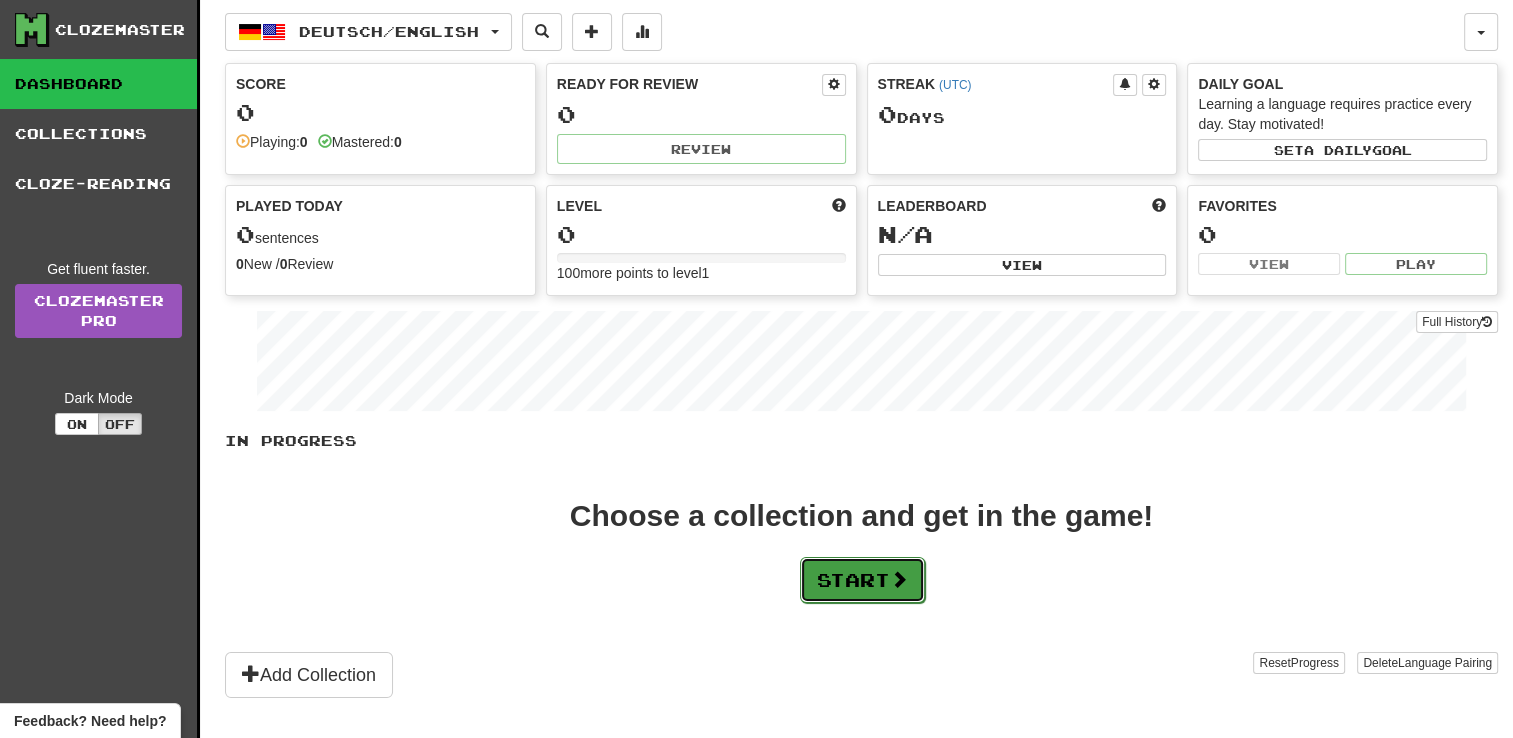 click at bounding box center [899, 579] 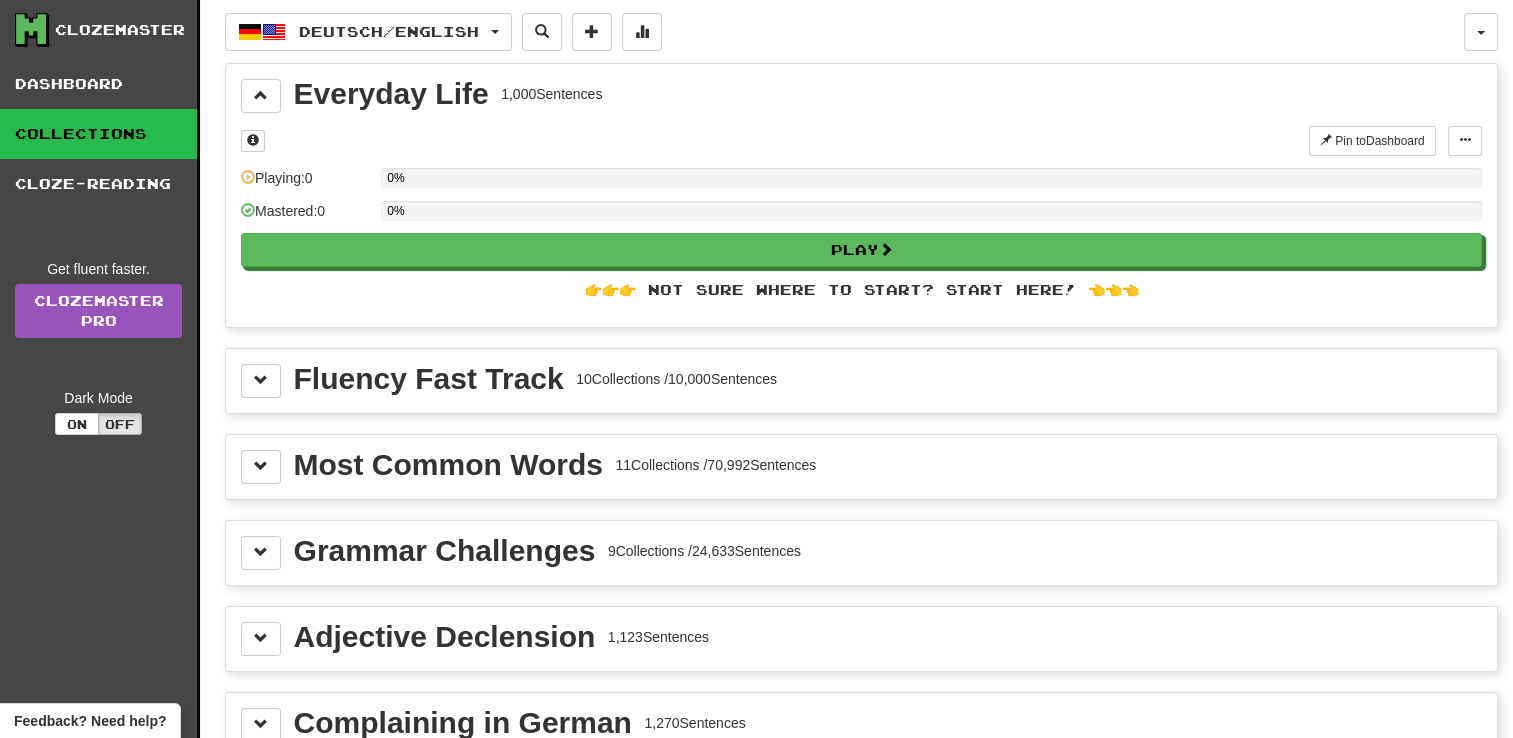 click on "Fluency Fast Track" at bounding box center (429, 379) 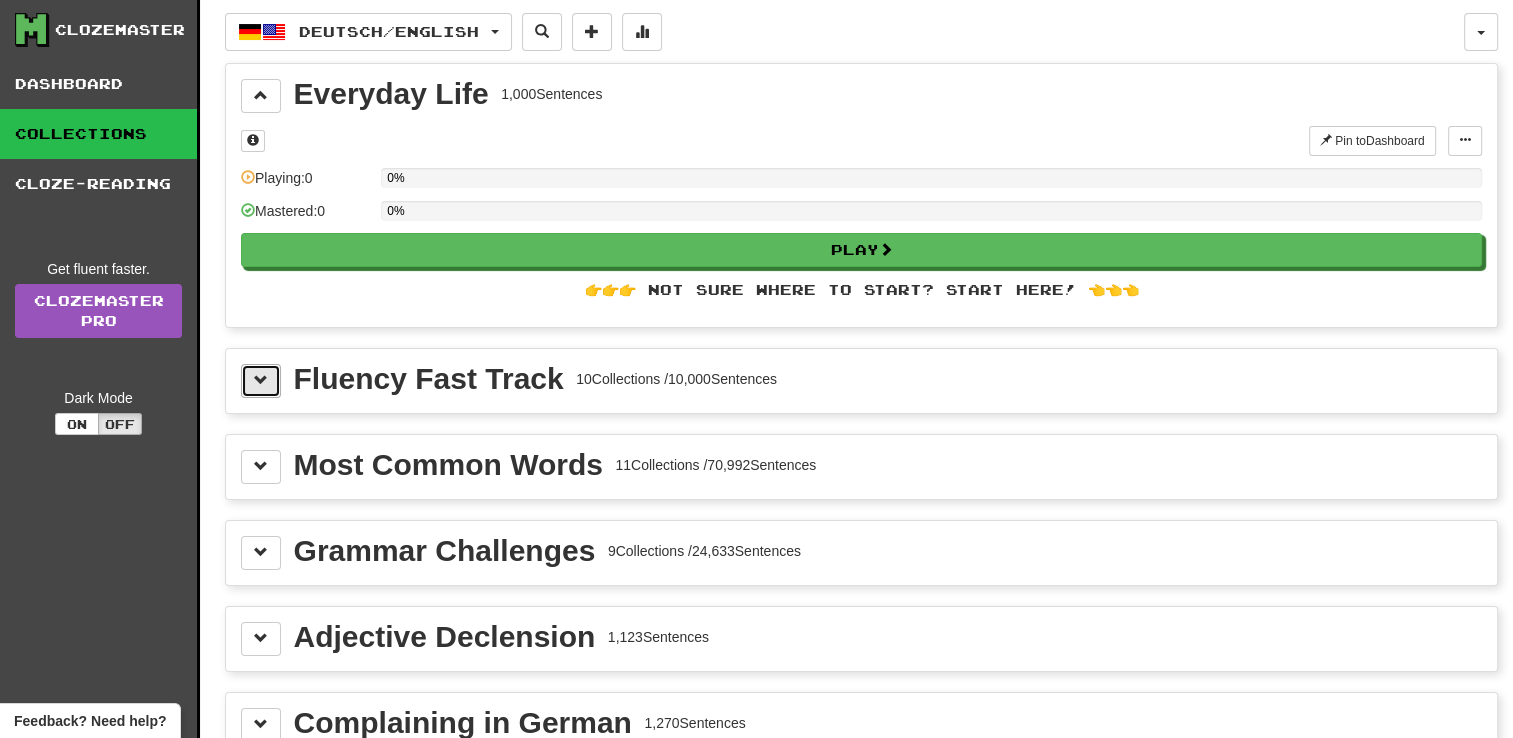 click at bounding box center [261, 380] 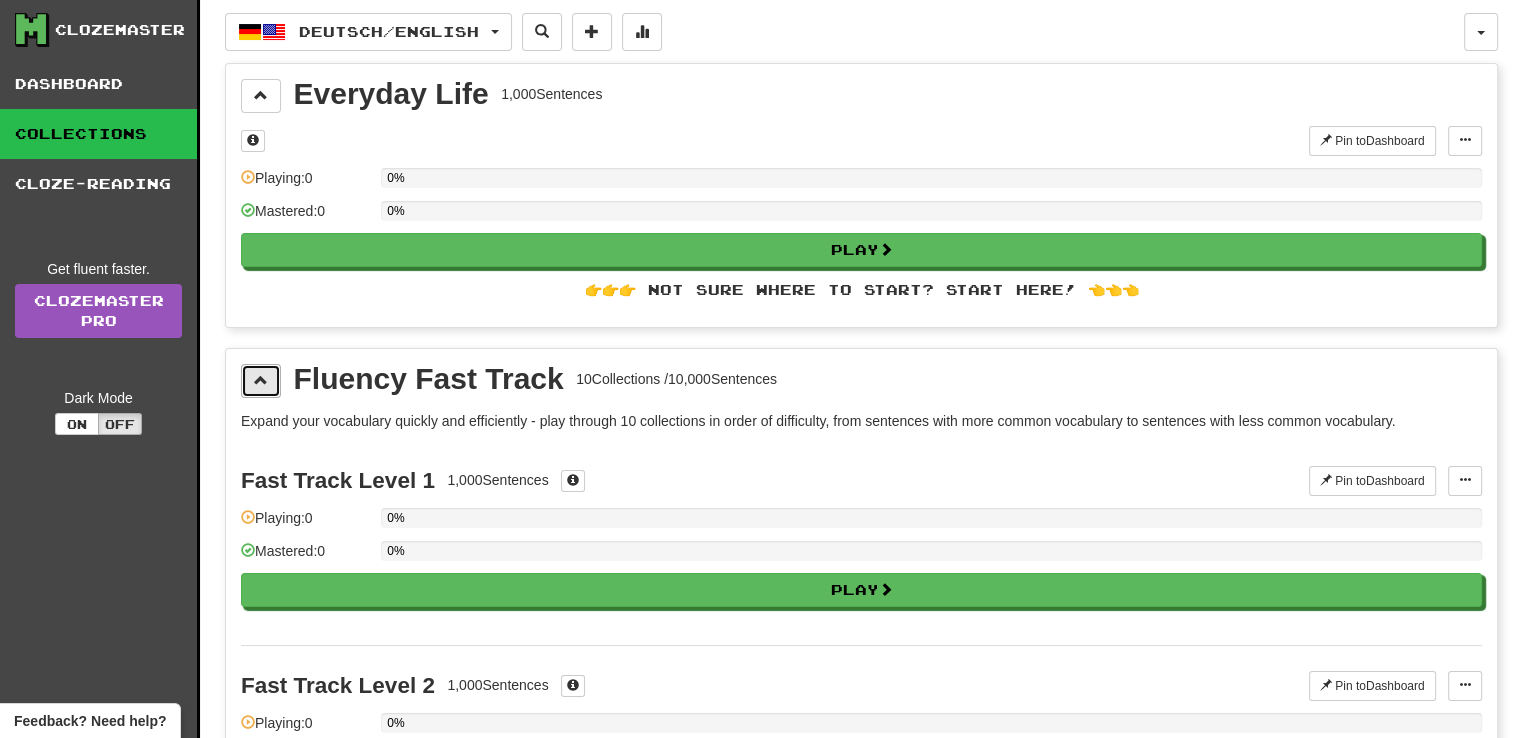click at bounding box center [261, 380] 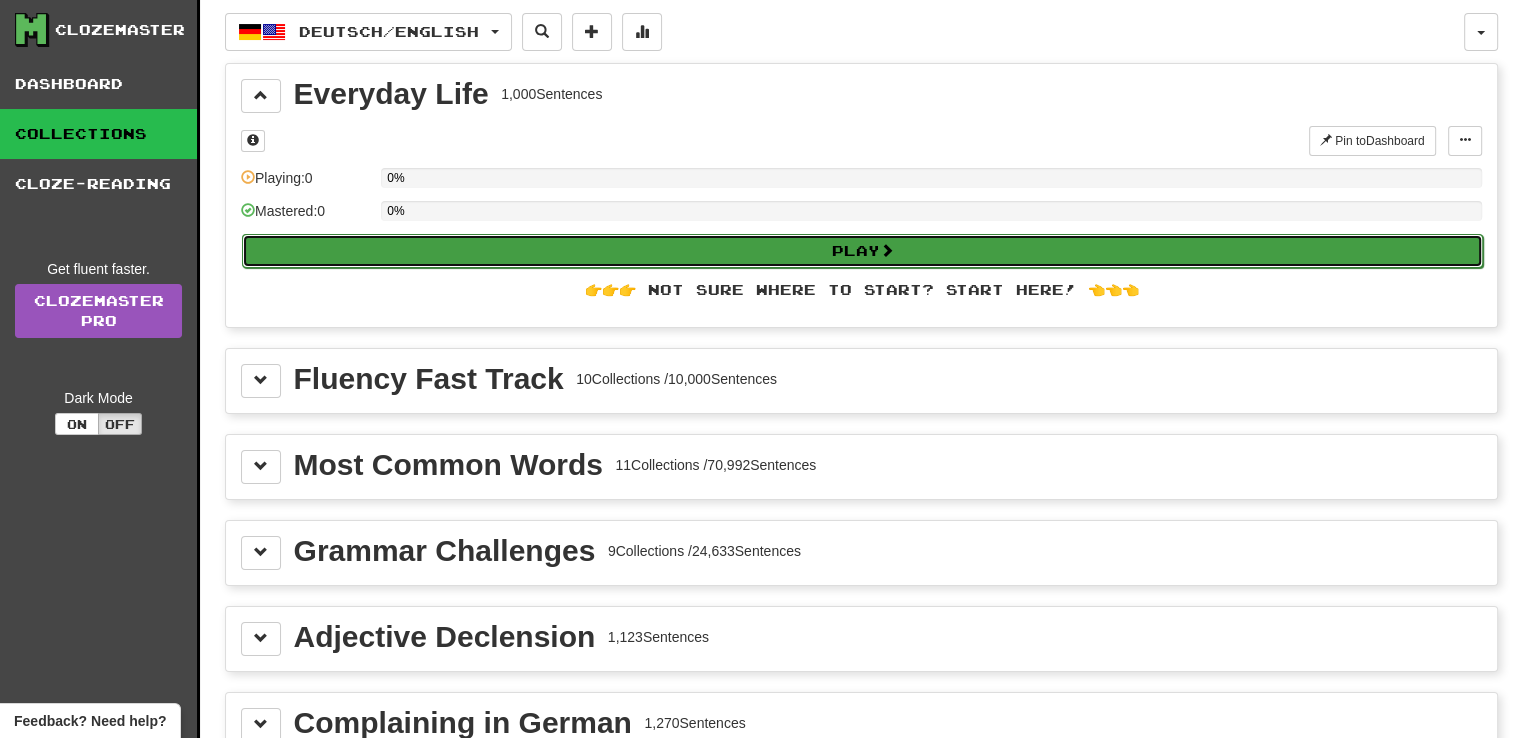 click on "Play" at bounding box center (862, 251) 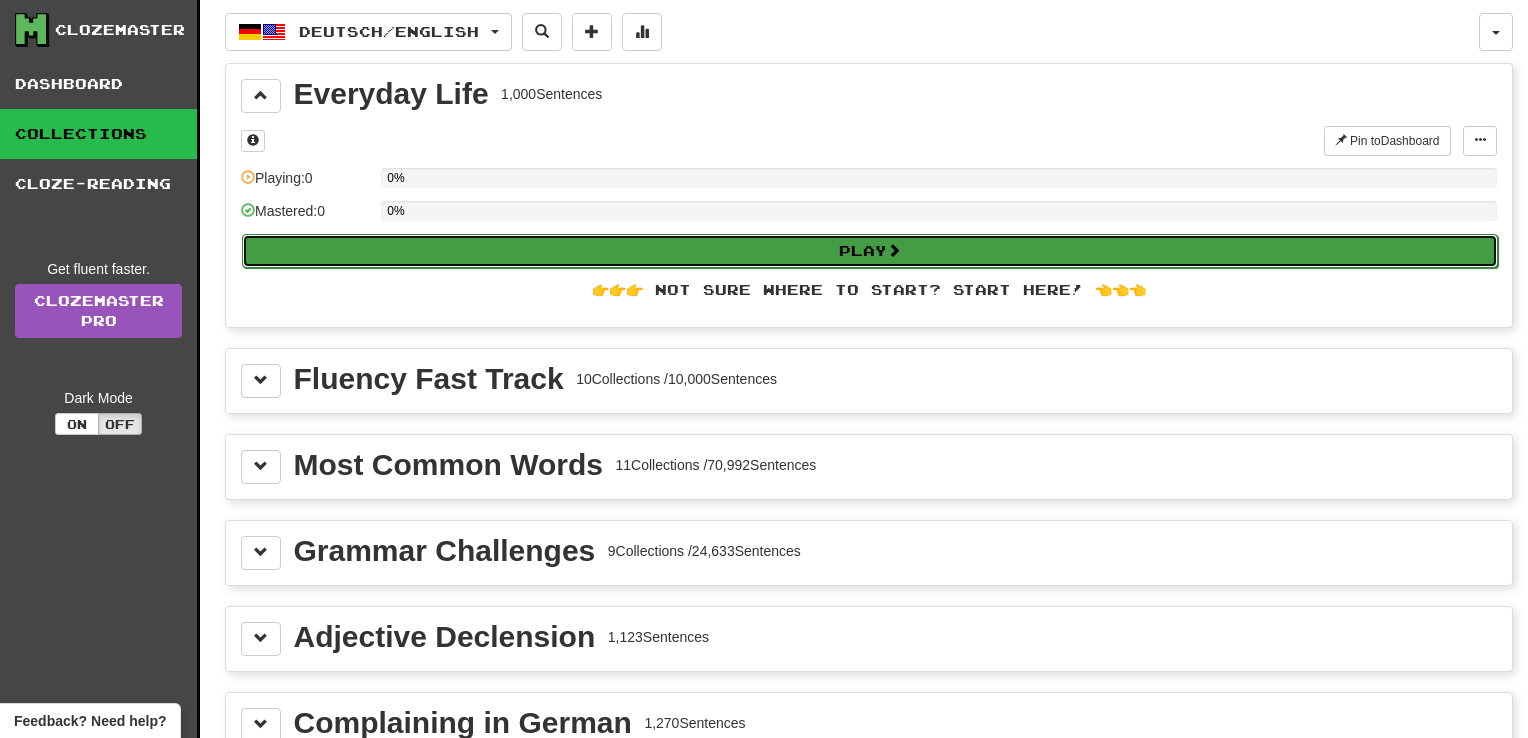select on "**" 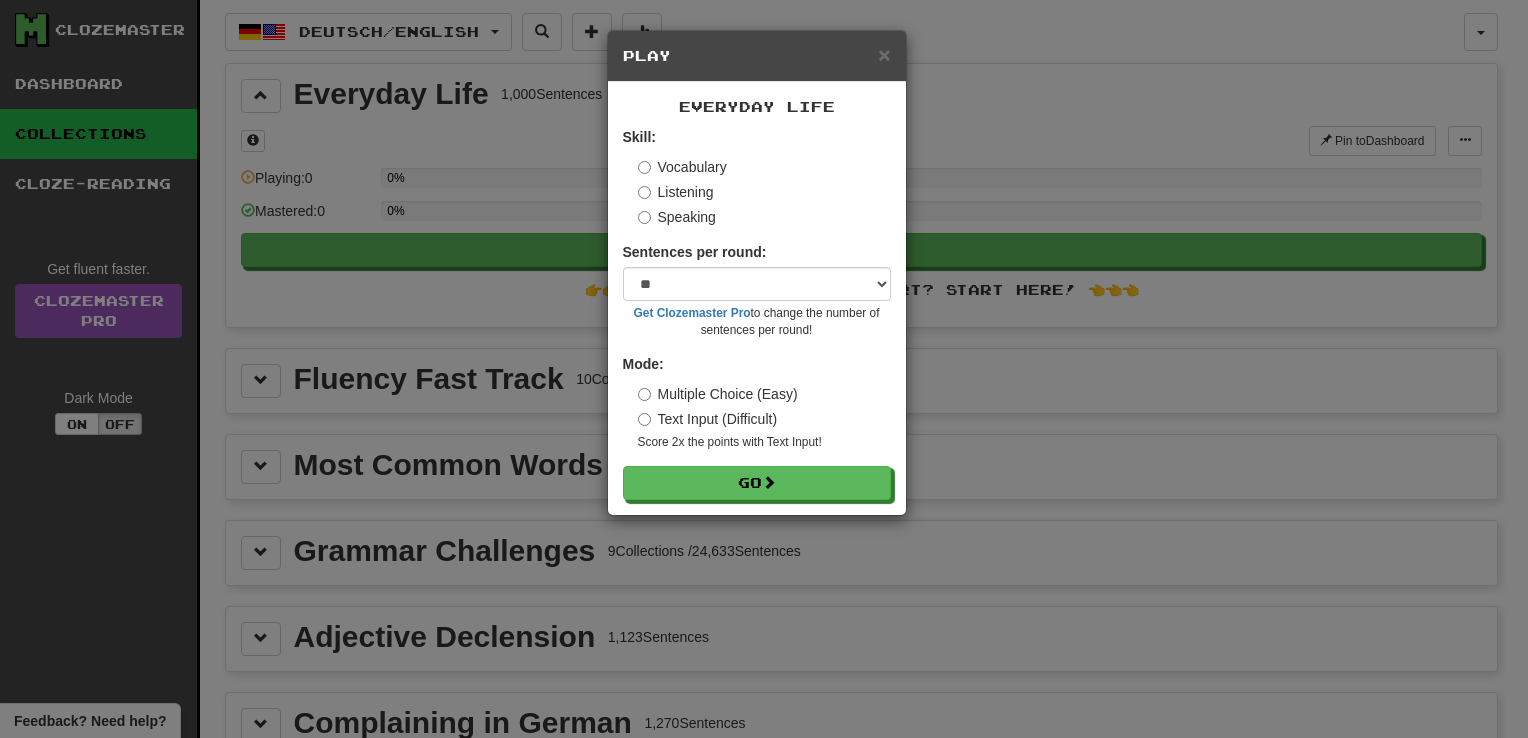 click on "Text Input (Difficult)" at bounding box center [708, 419] 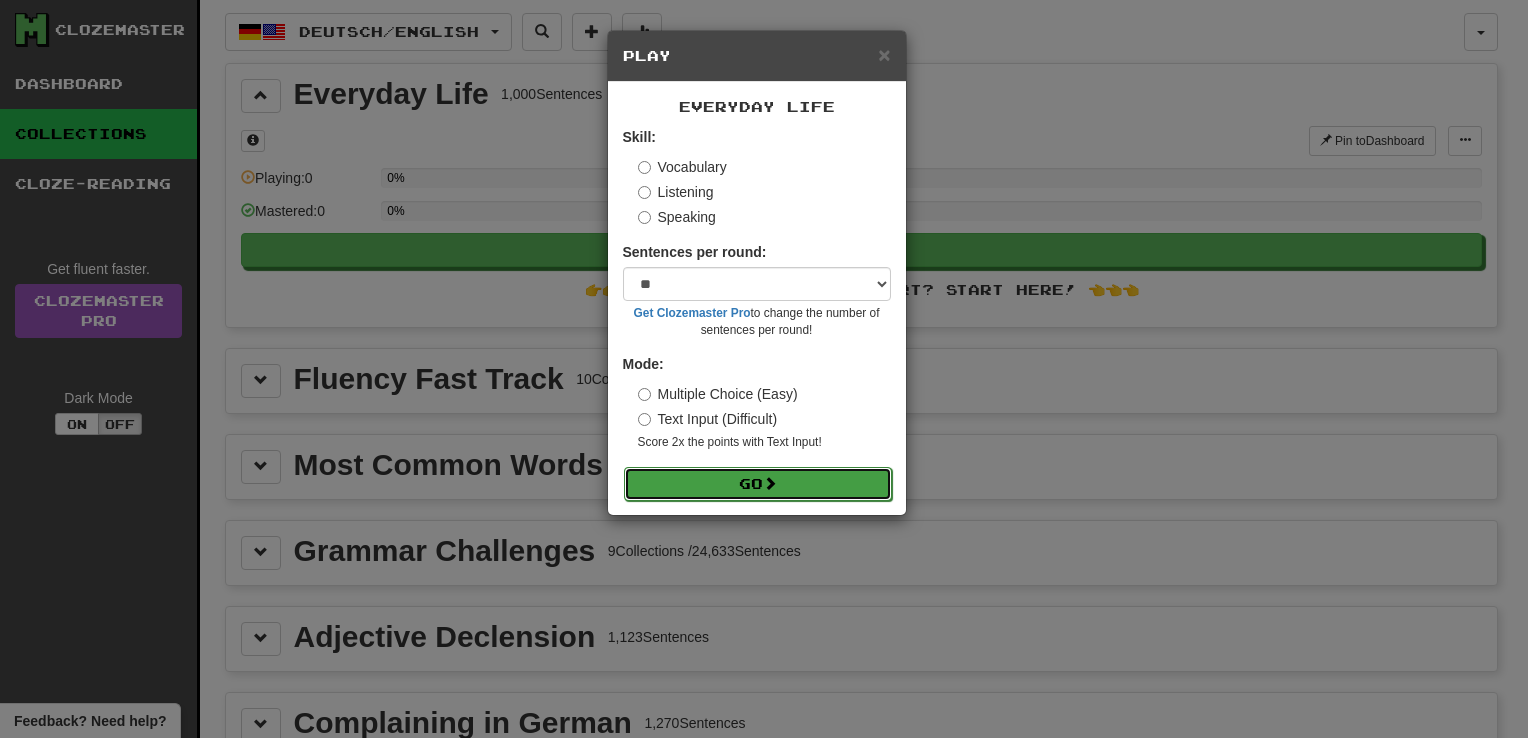 click on "Go" at bounding box center [758, 484] 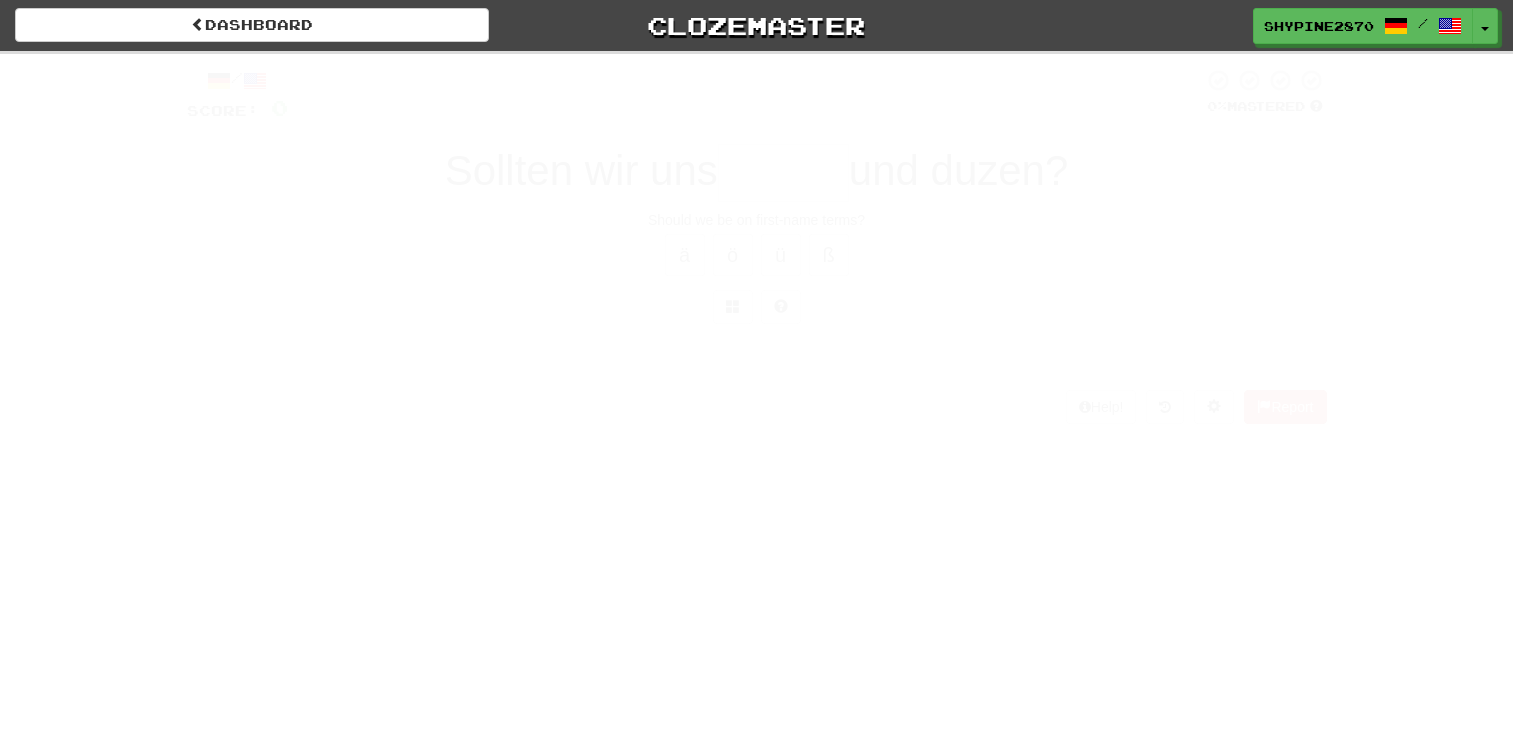 scroll, scrollTop: 0, scrollLeft: 0, axis: both 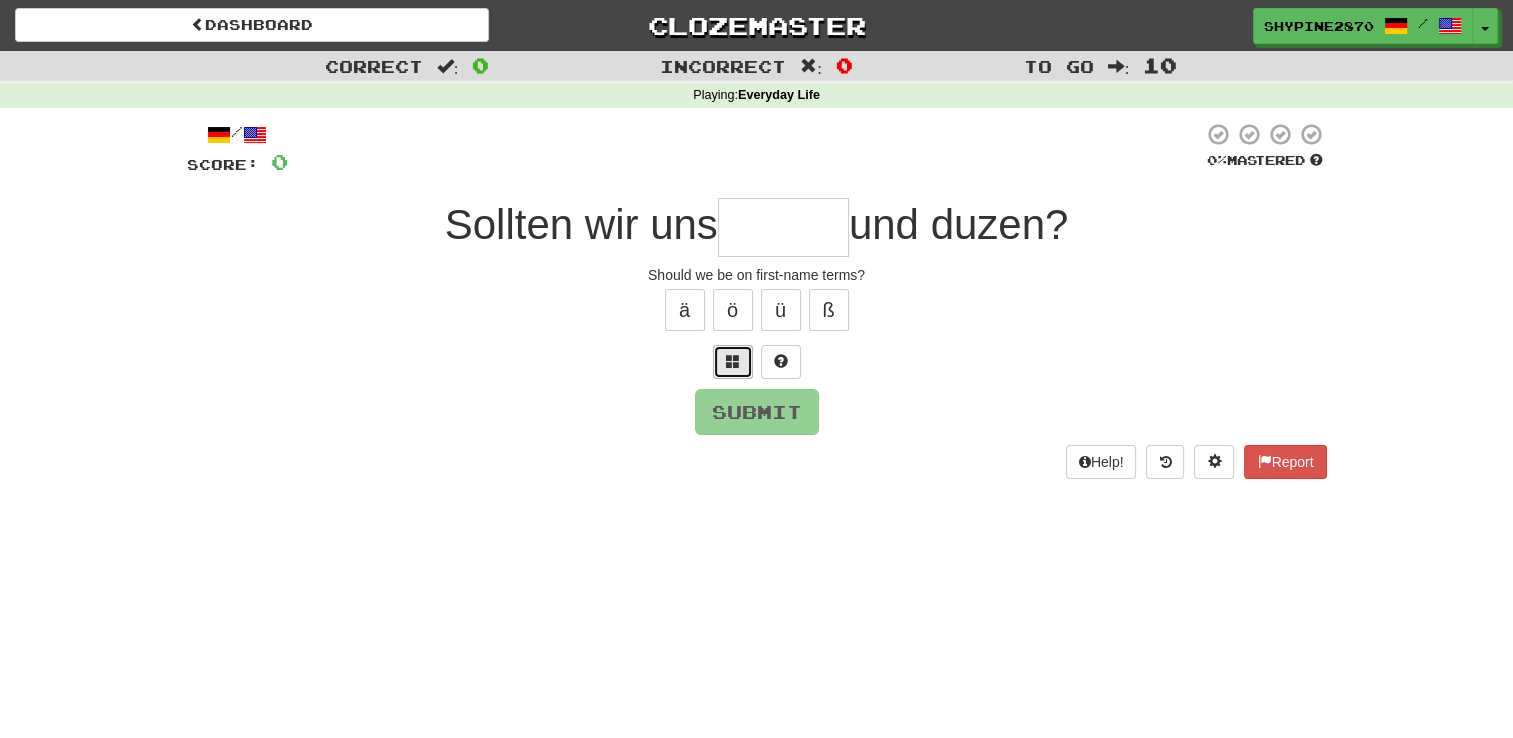 click at bounding box center [733, 361] 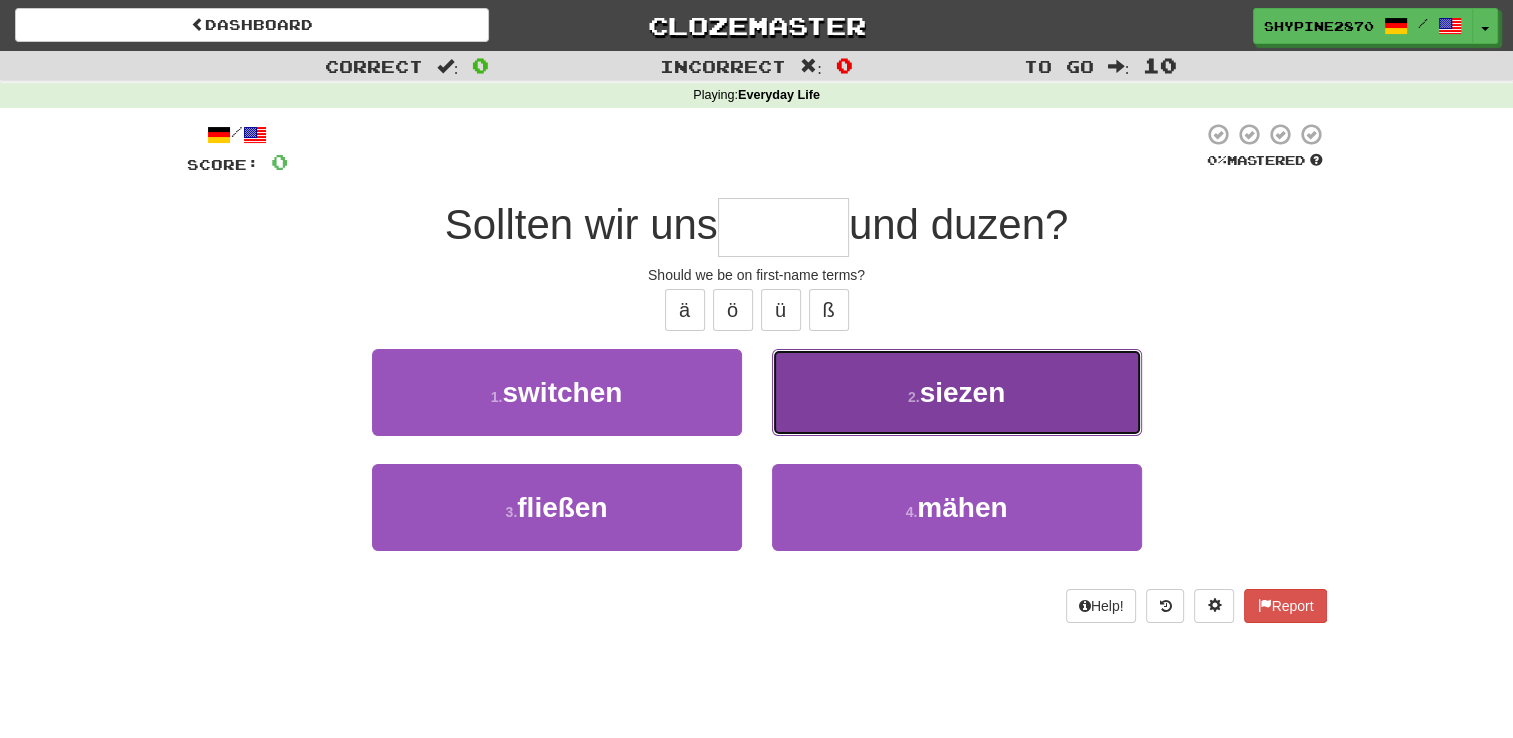 click on "siezen" at bounding box center (963, 392) 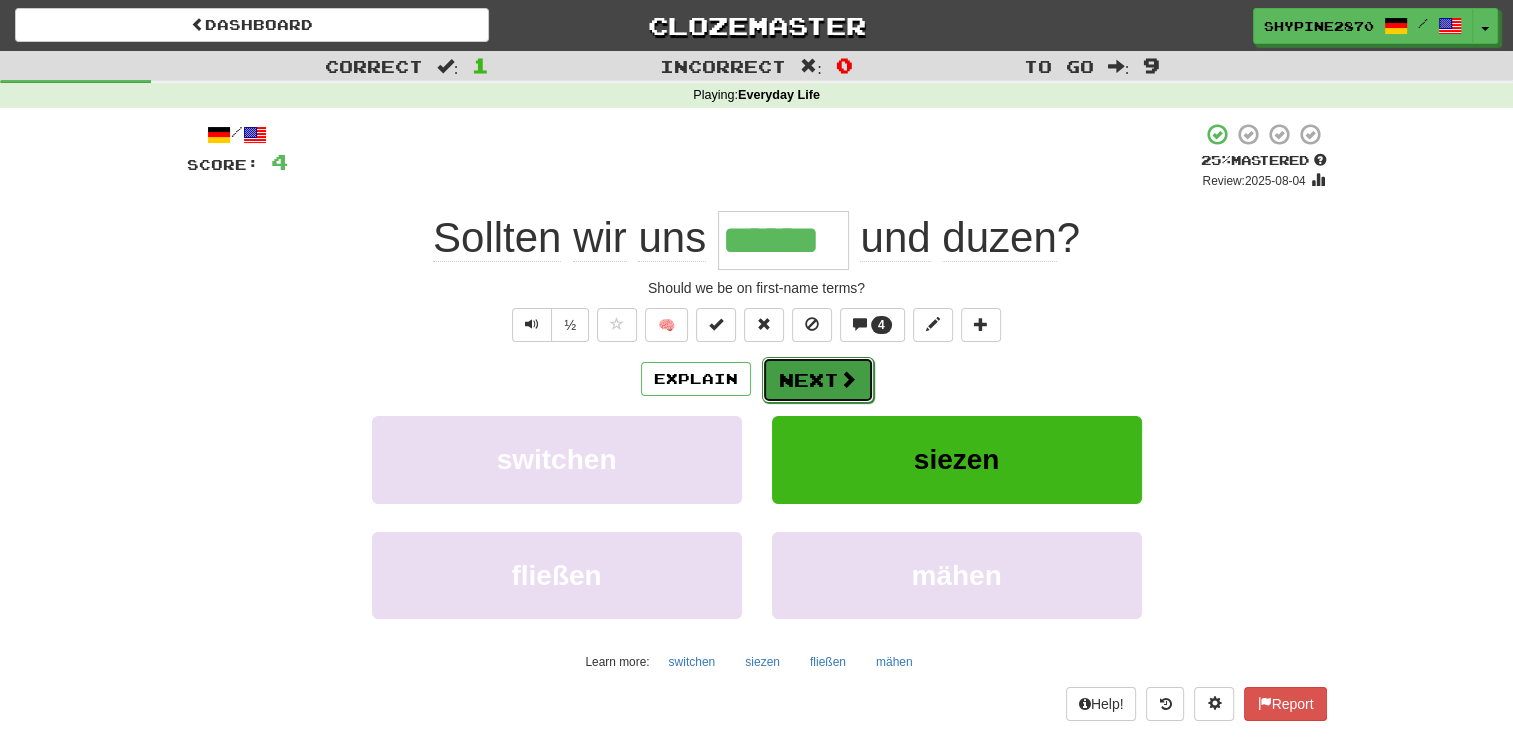 click on "Next" at bounding box center [818, 380] 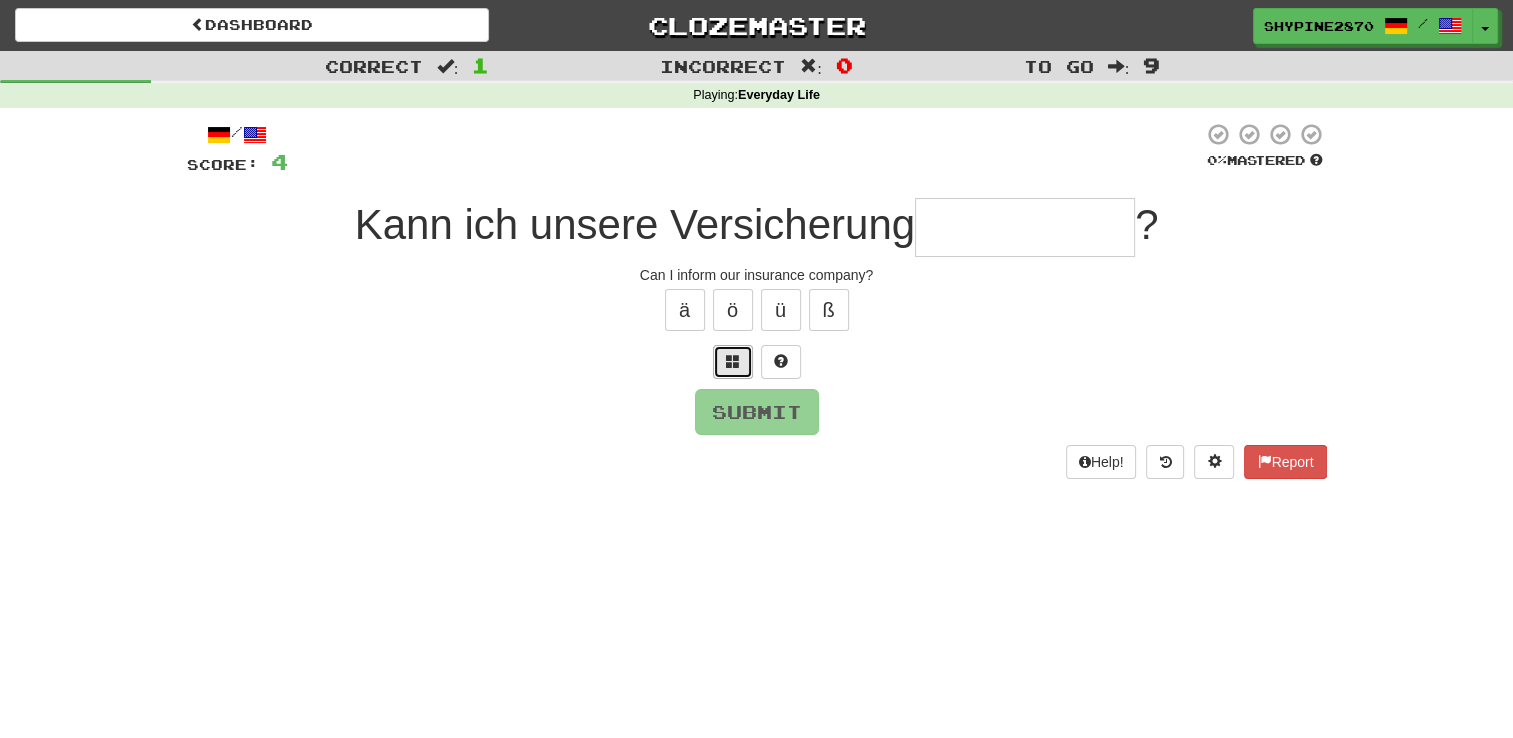 click at bounding box center (733, 362) 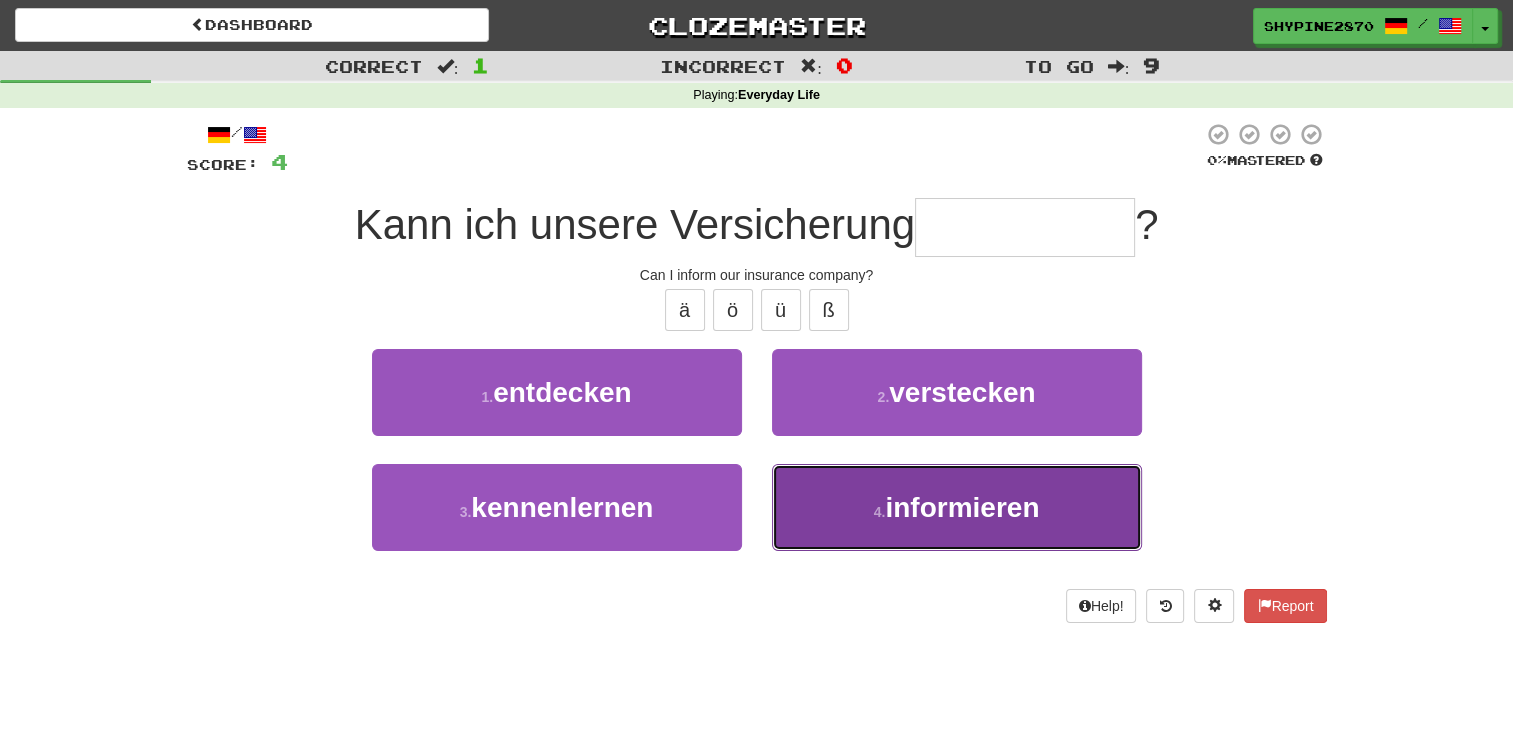click on "4 ." at bounding box center (880, 512) 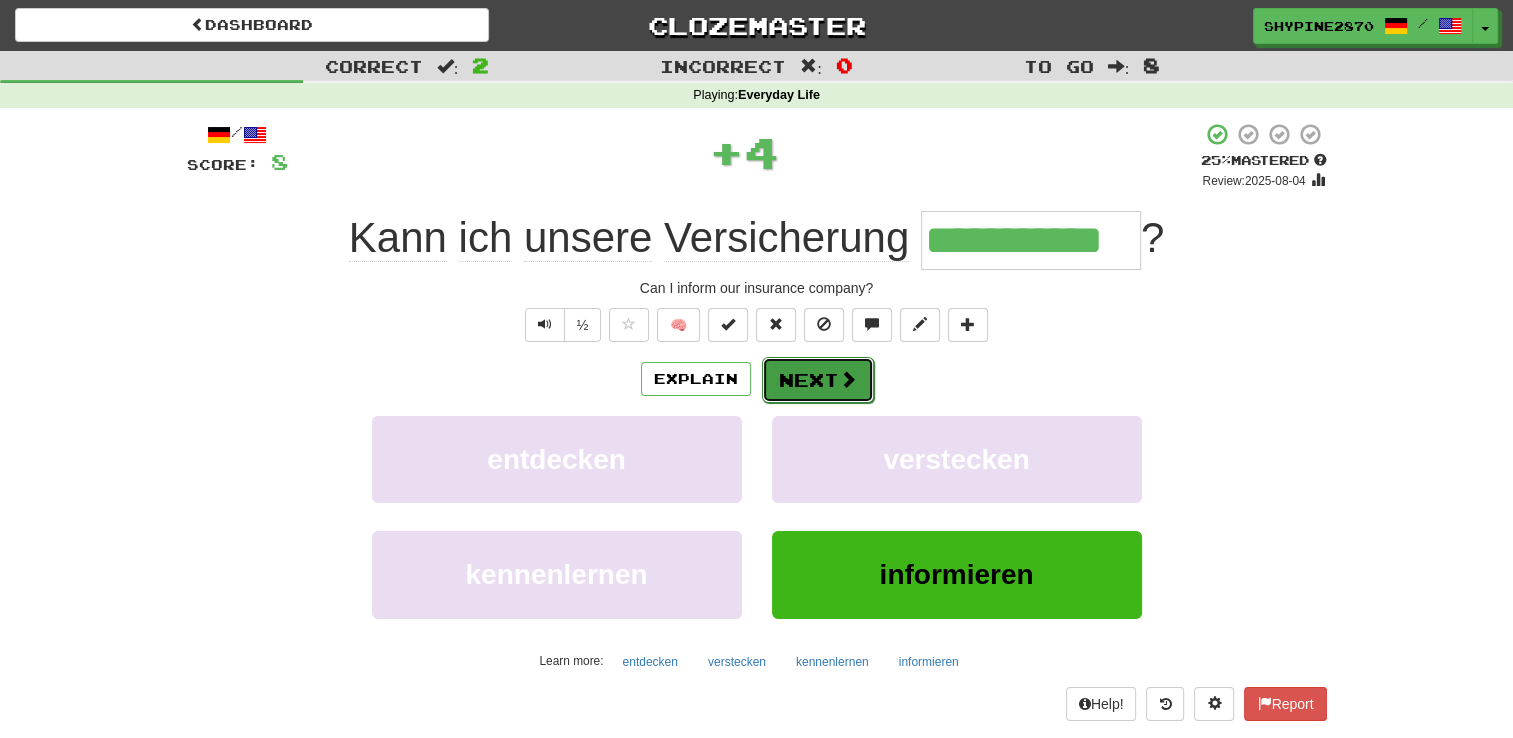 click on "Next" at bounding box center (818, 380) 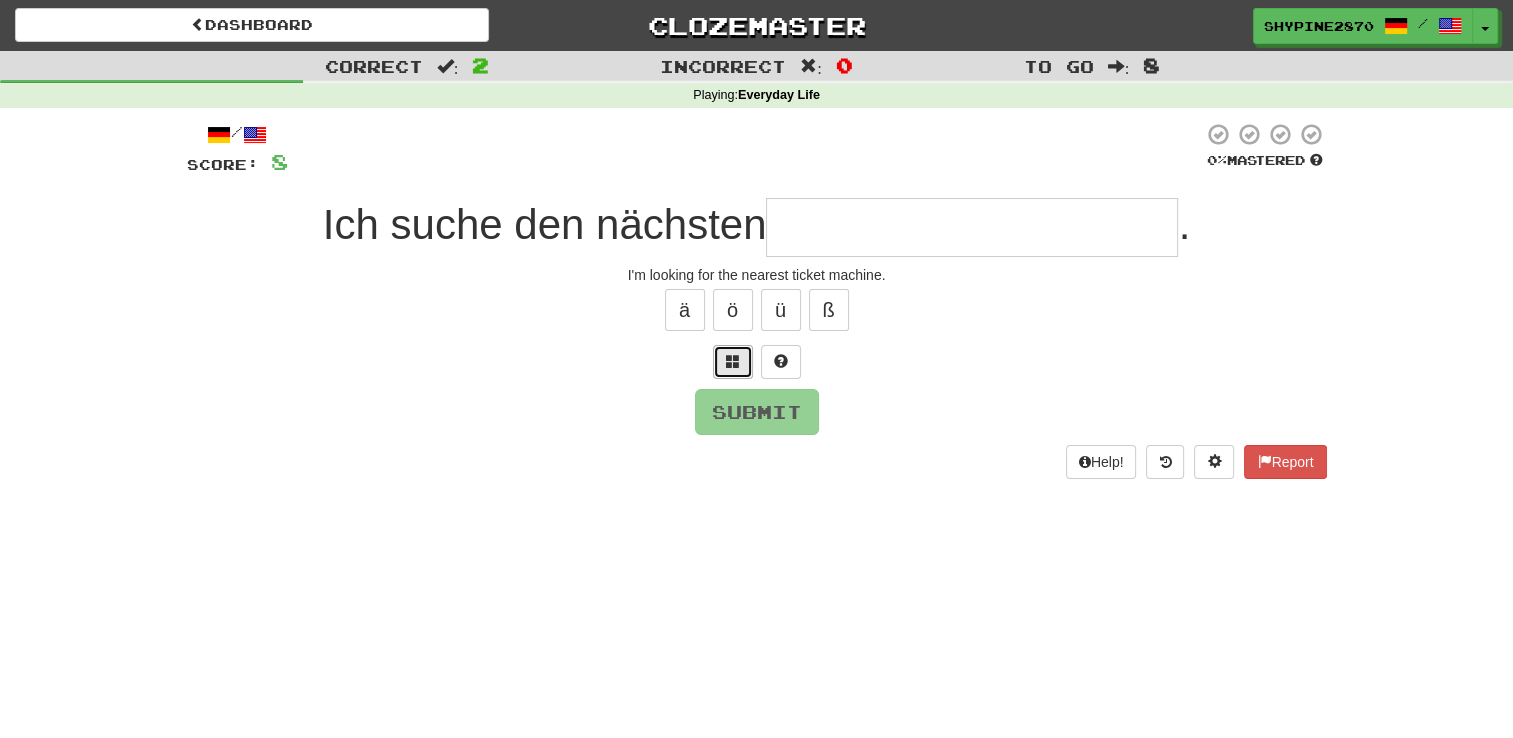 click at bounding box center [733, 362] 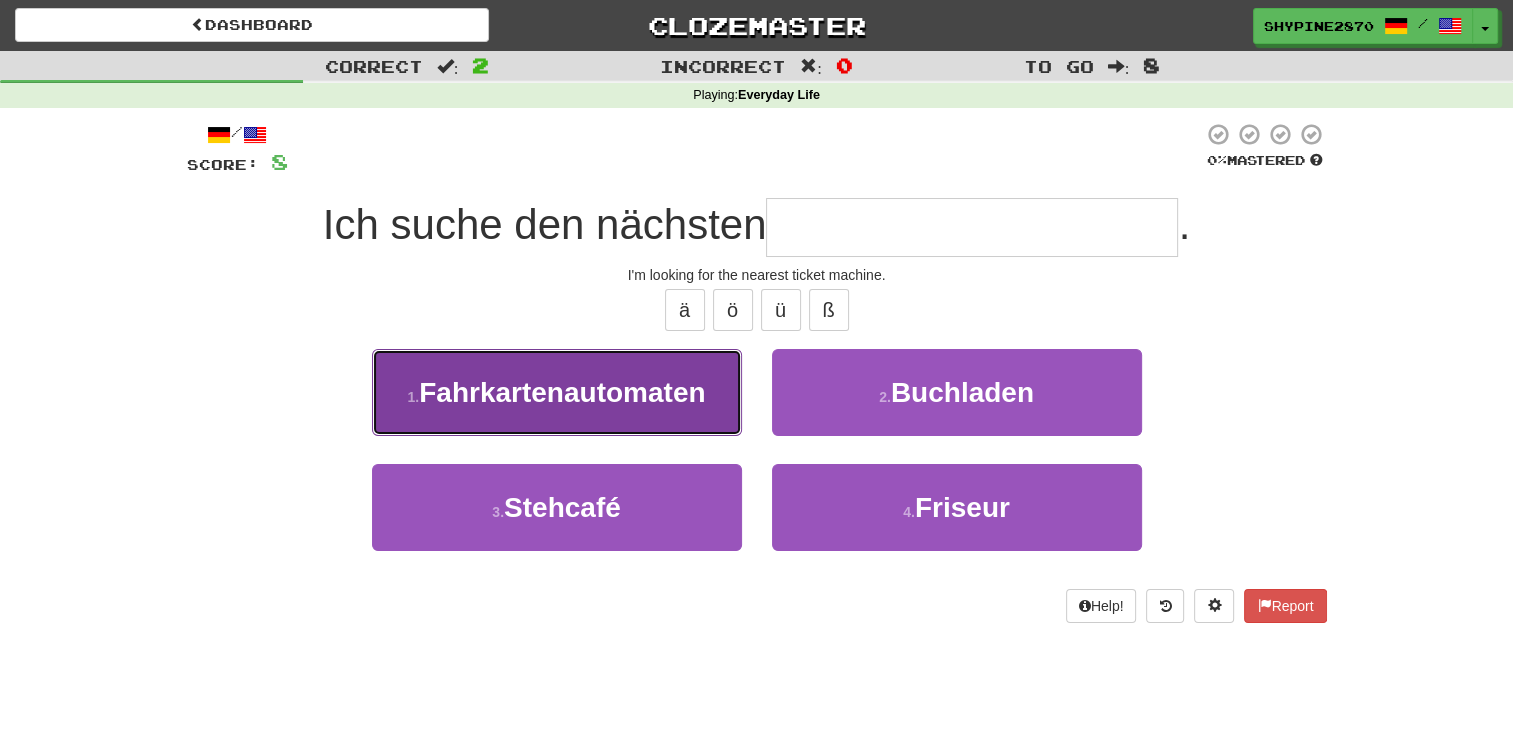 click on "1 .  Fahrkartenautomaten" at bounding box center (557, 392) 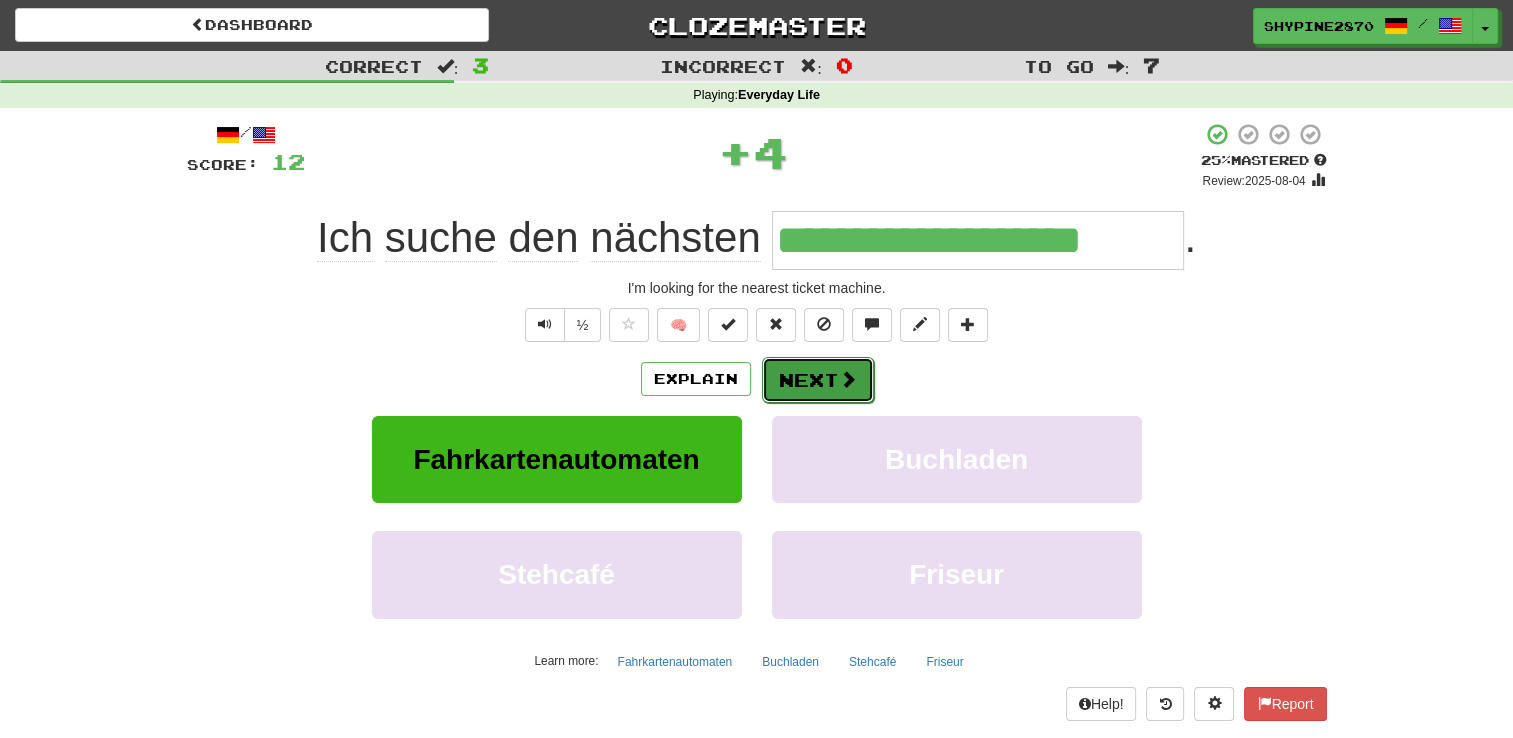 click at bounding box center (848, 379) 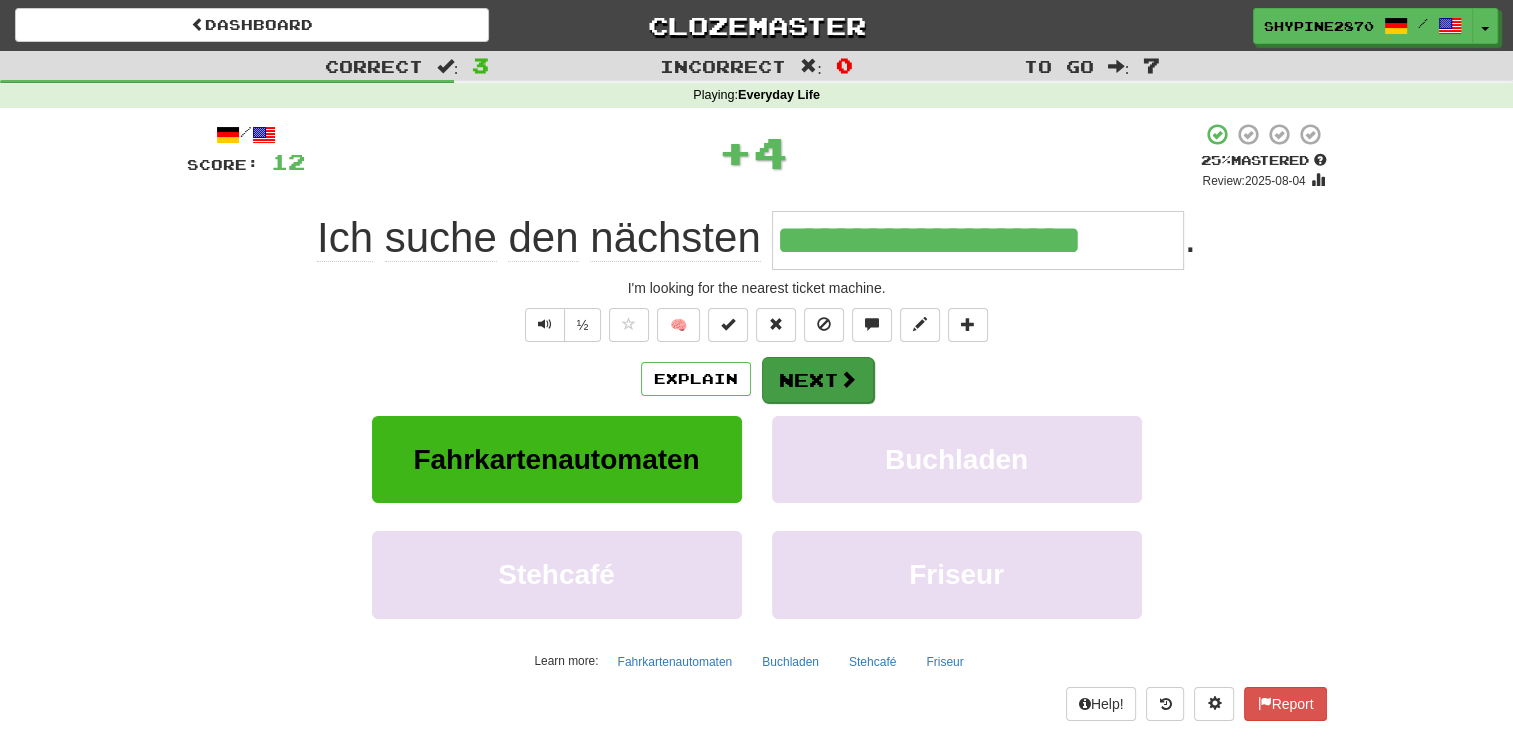 type 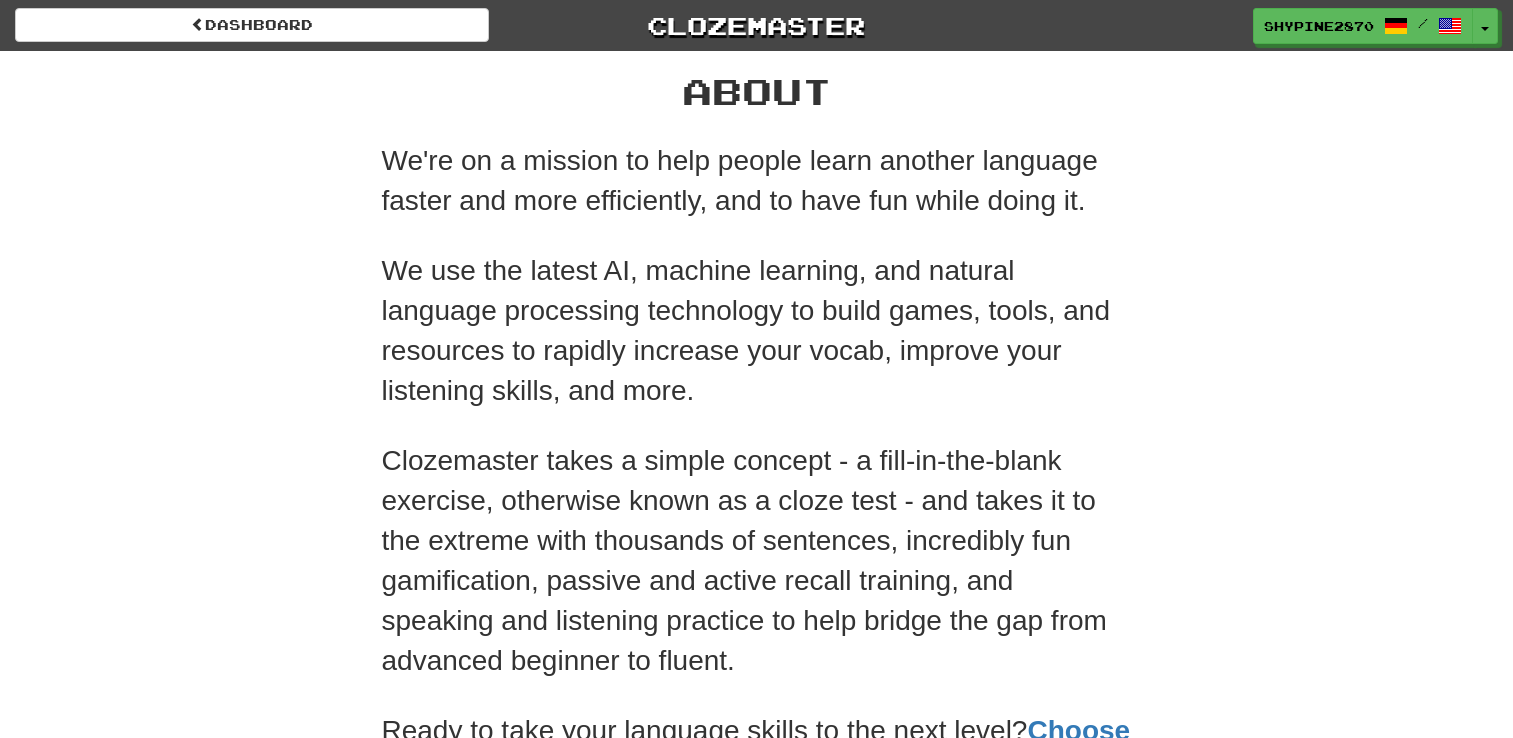 scroll, scrollTop: 0, scrollLeft: 0, axis: both 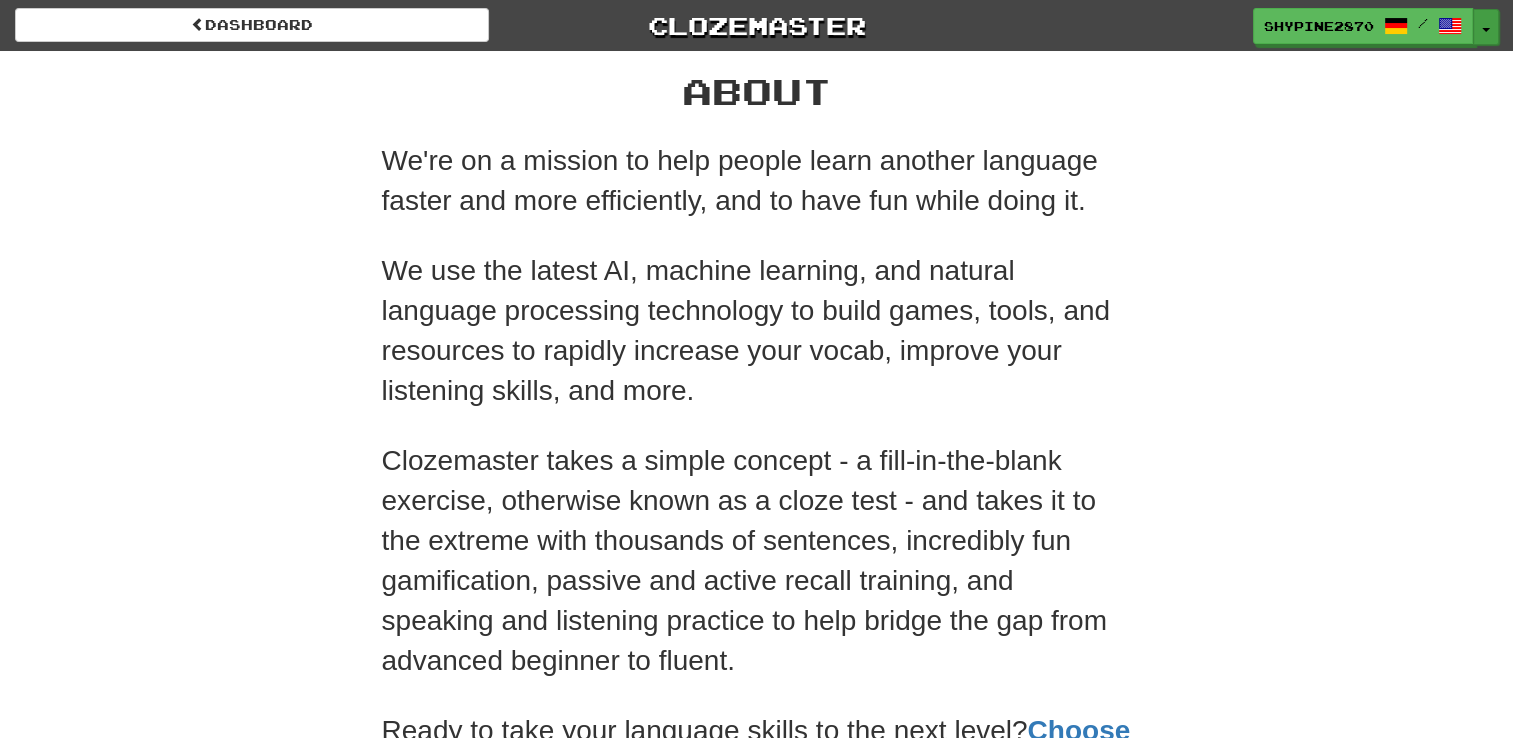 click on "Toggle Dropdown" at bounding box center [1486, 27] 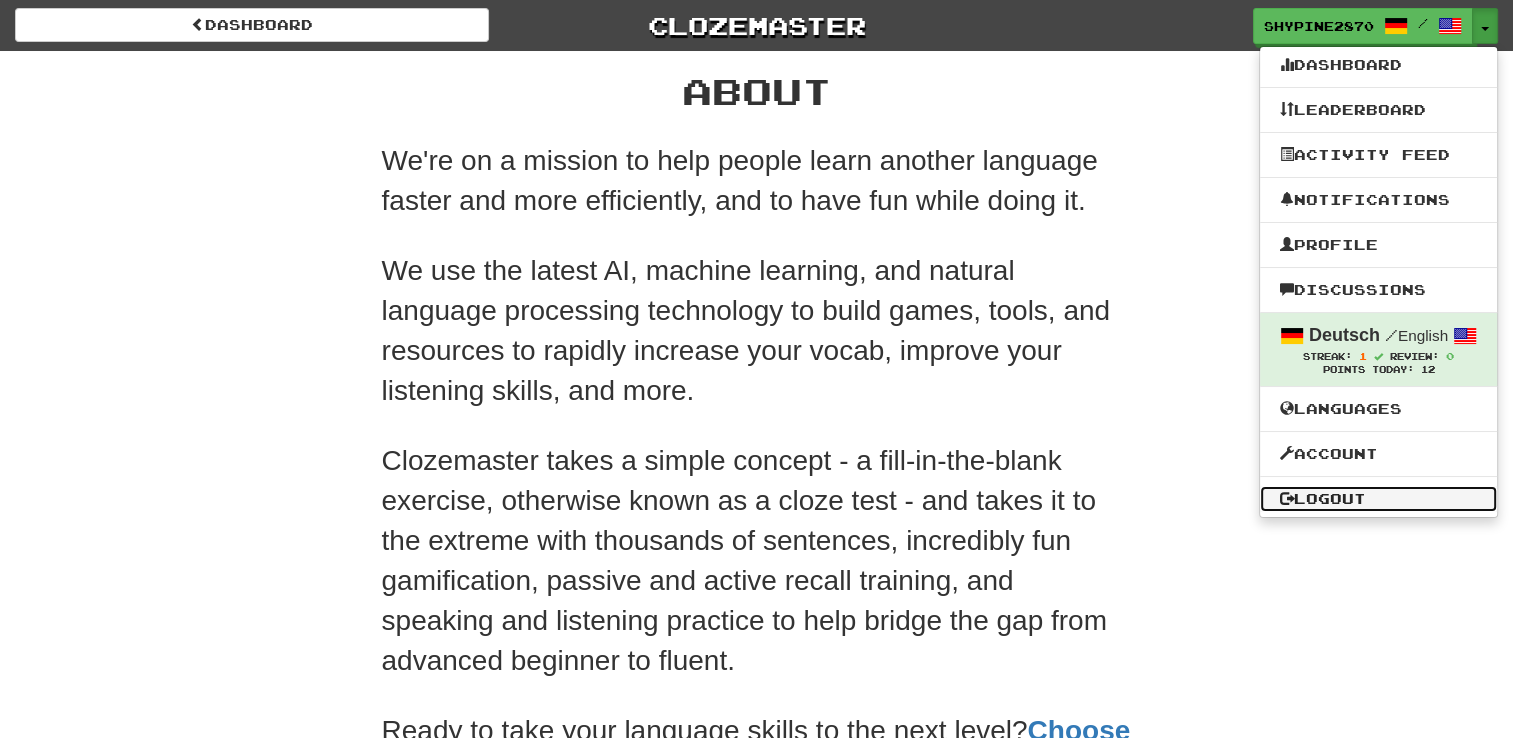 click on "Logout" at bounding box center [1378, 499] 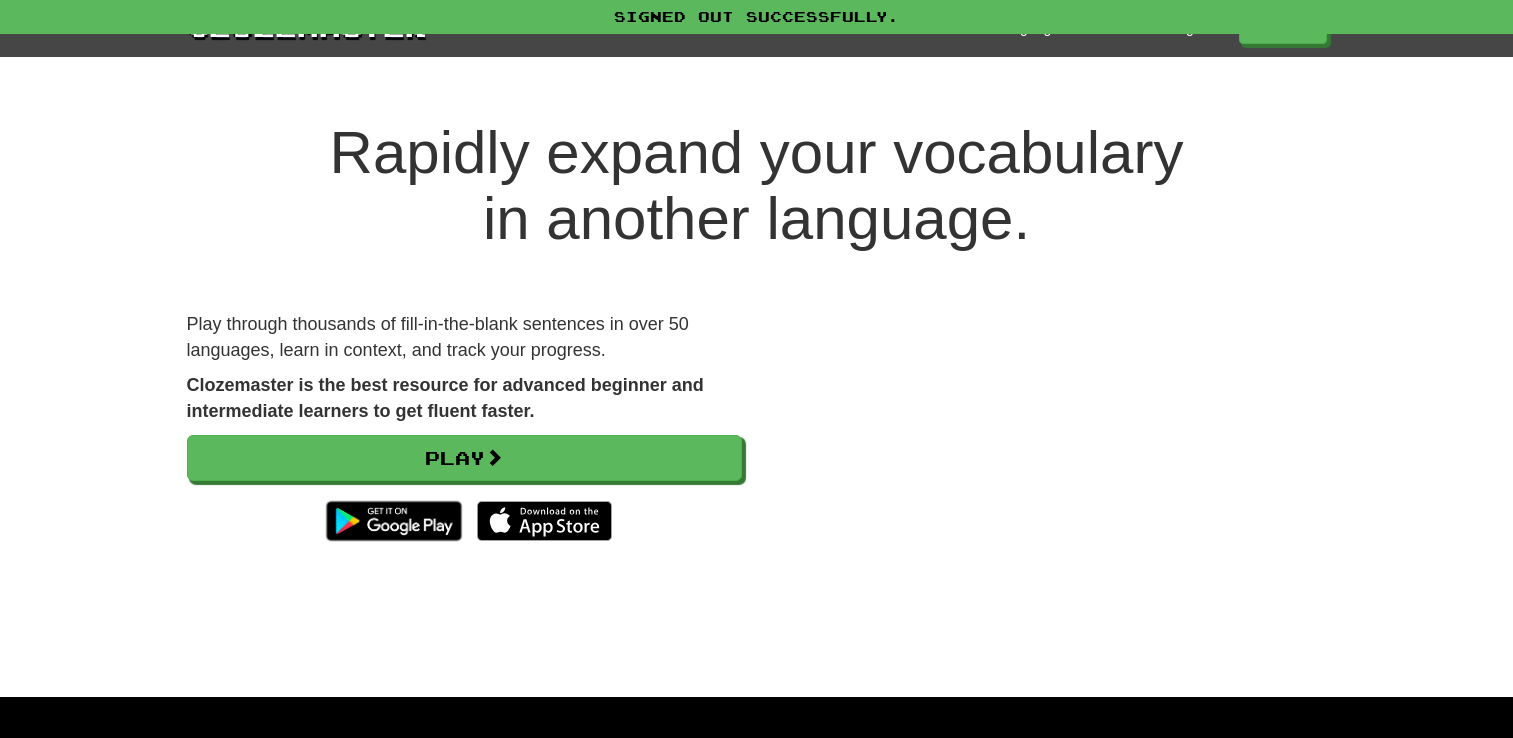 scroll, scrollTop: 0, scrollLeft: 0, axis: both 